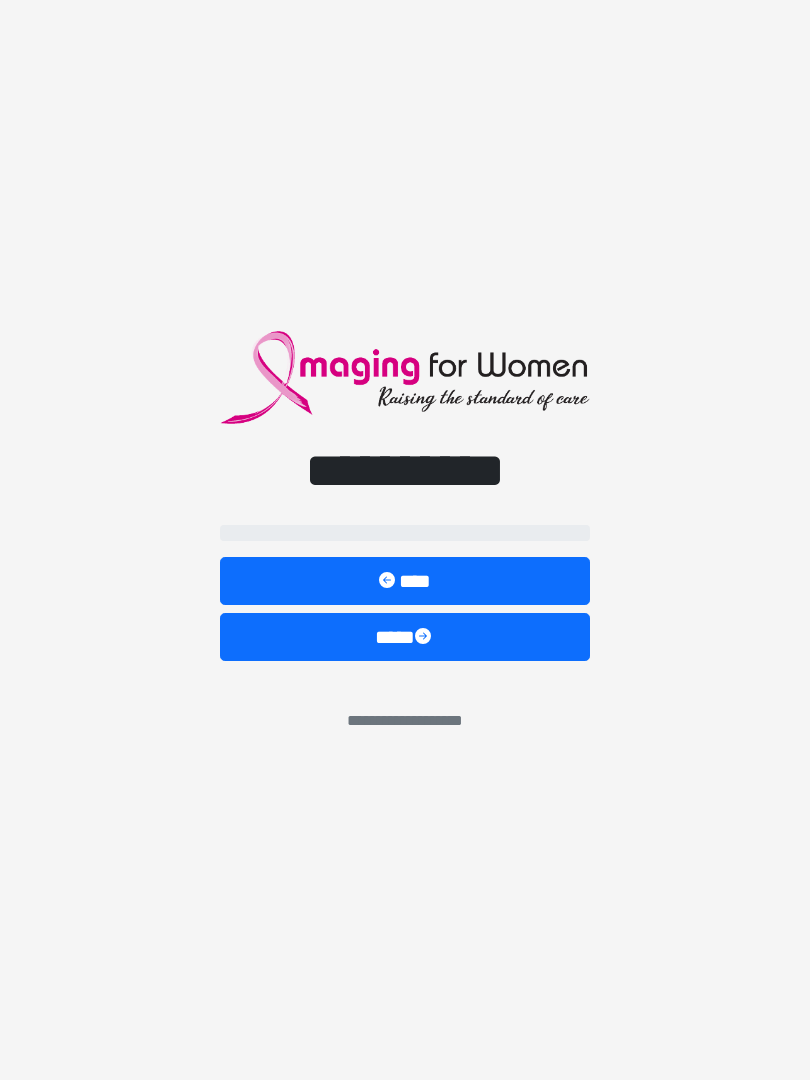 scroll, scrollTop: 0, scrollLeft: 0, axis: both 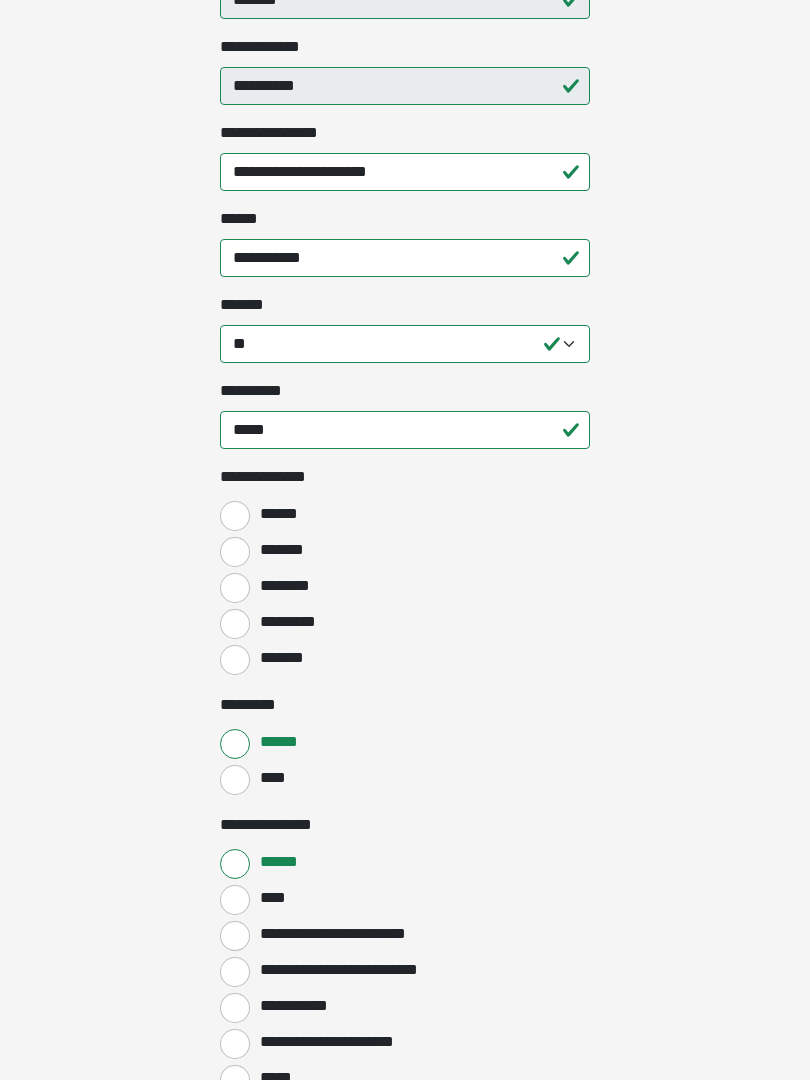 click on "*******" at bounding box center [235, 552] 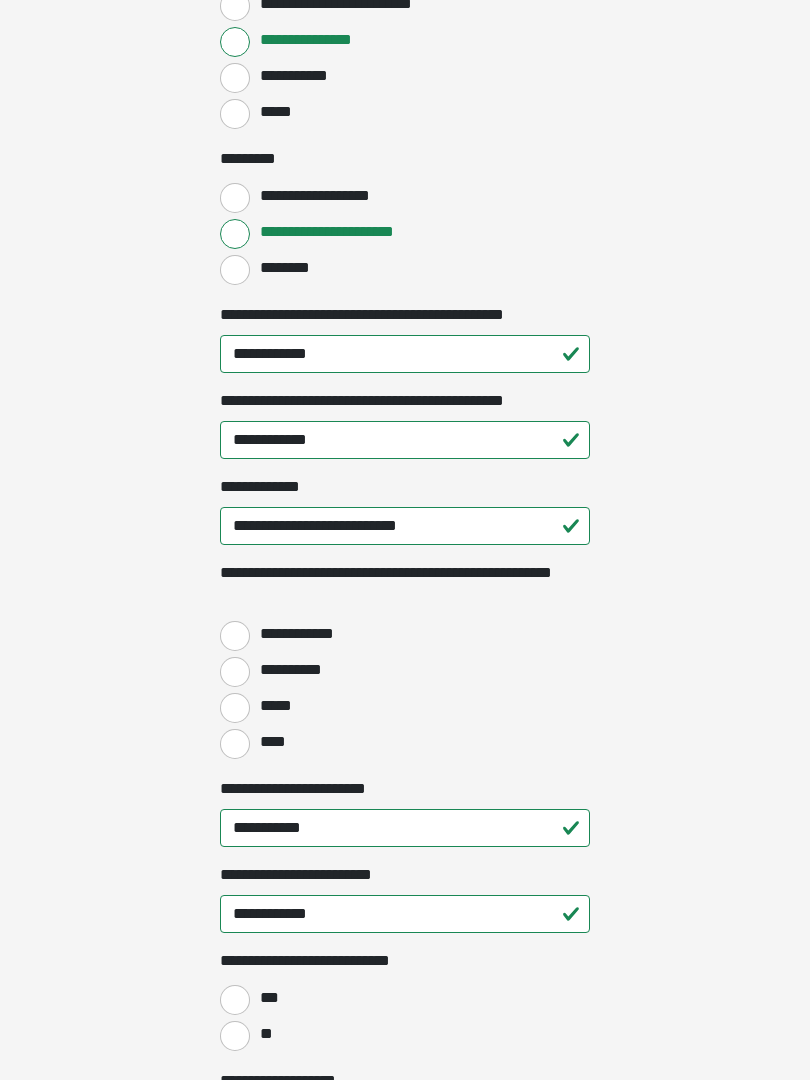 scroll, scrollTop: 2209, scrollLeft: 0, axis: vertical 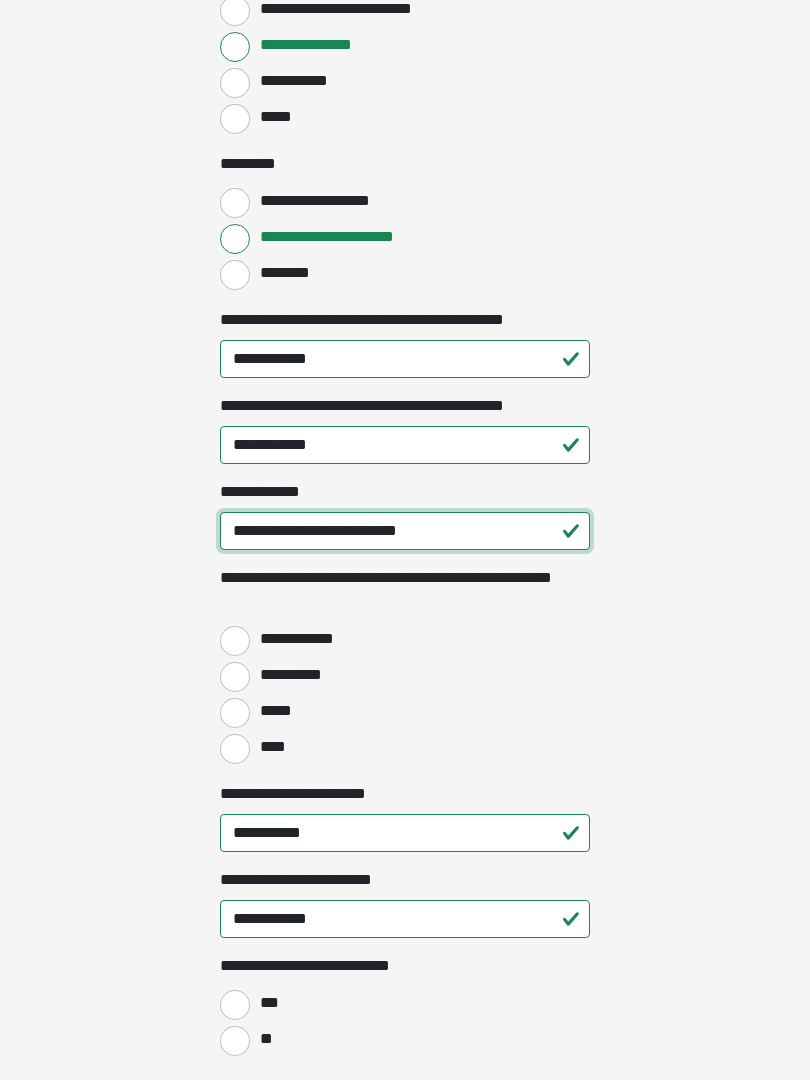 click on "**********" at bounding box center [405, 532] 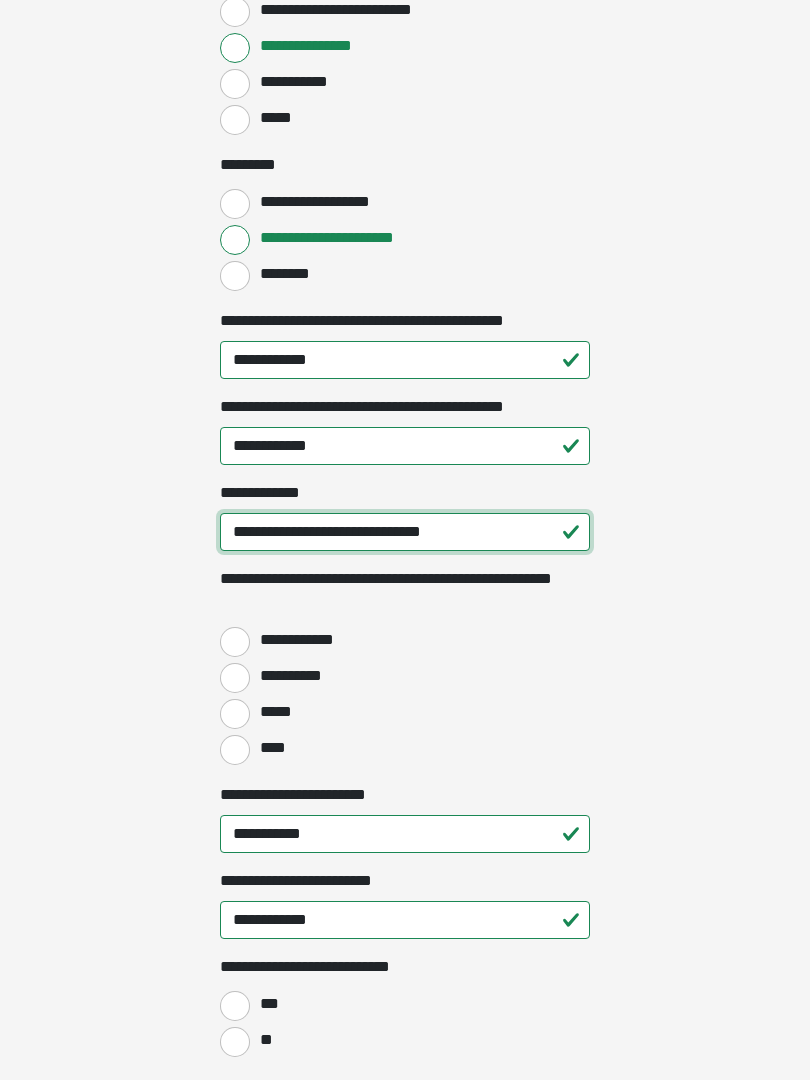 type on "**********" 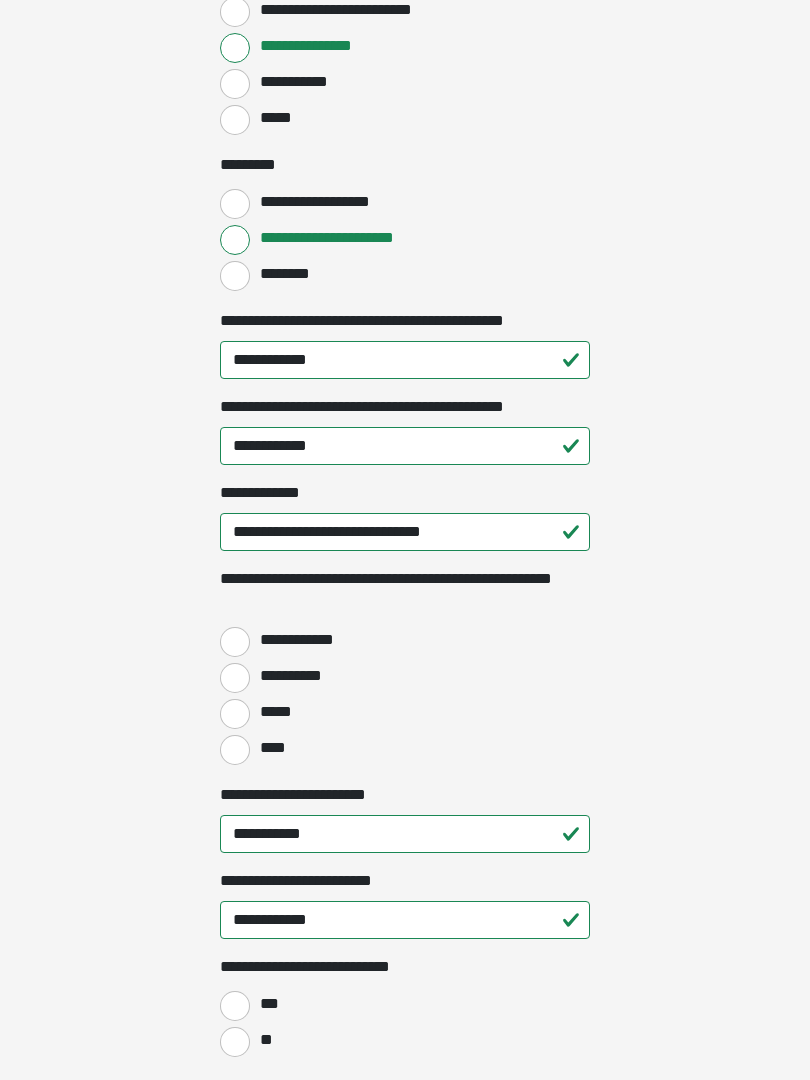 click on "**********" at bounding box center [405, -1669] 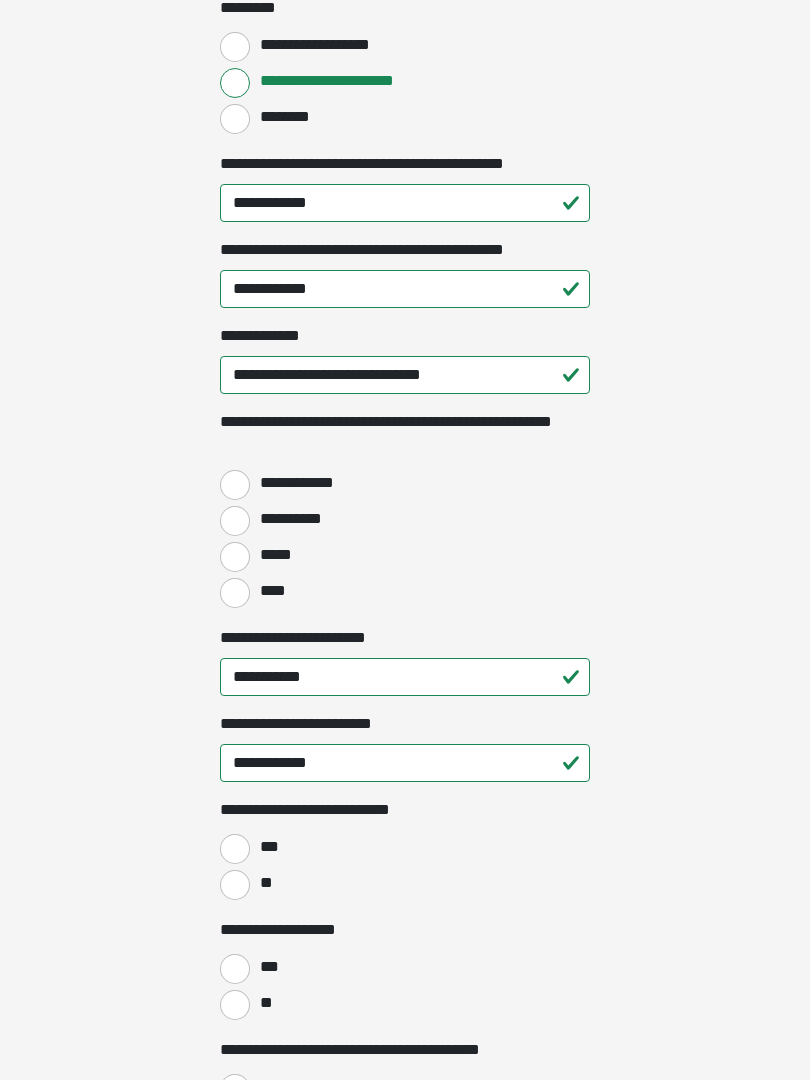 scroll, scrollTop: 2346, scrollLeft: 0, axis: vertical 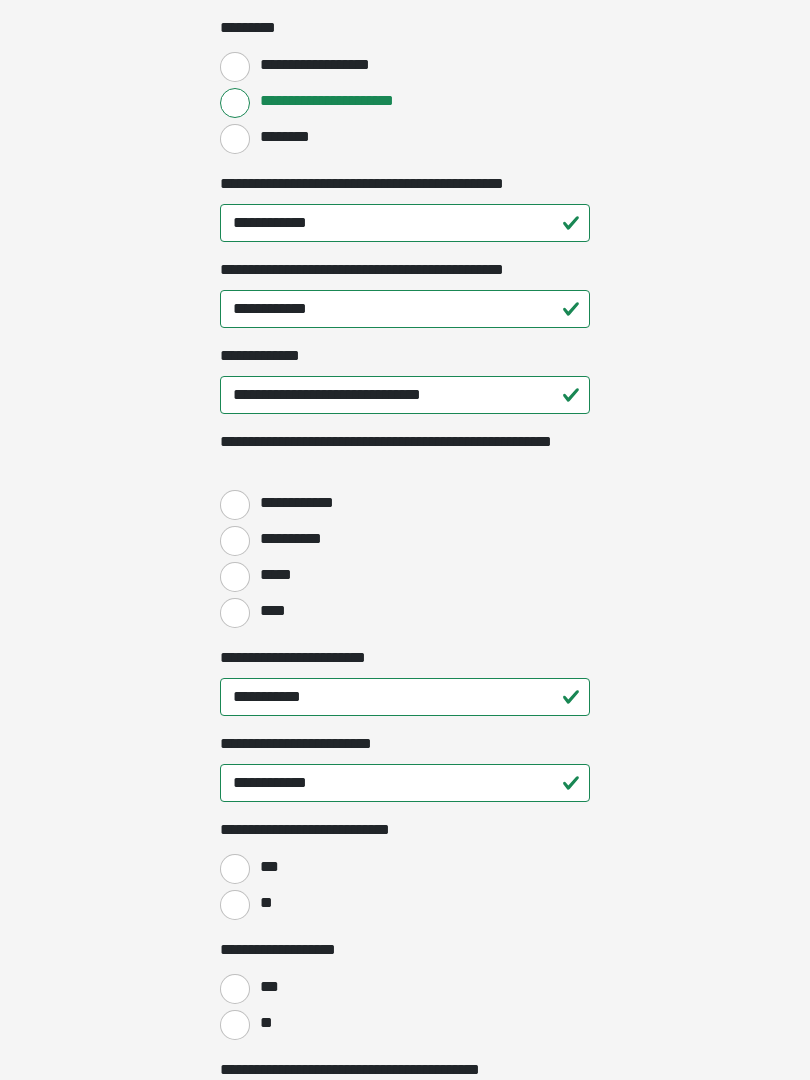 click on "**********" at bounding box center [235, 505] 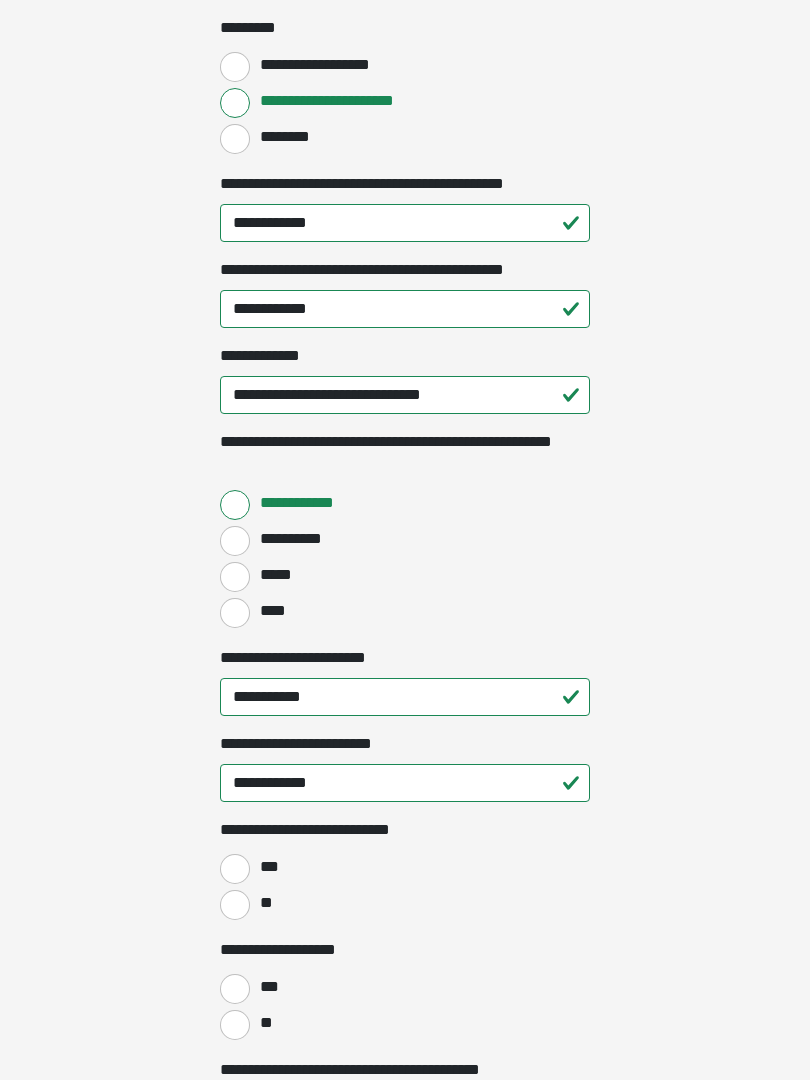 click on "****" at bounding box center [235, 613] 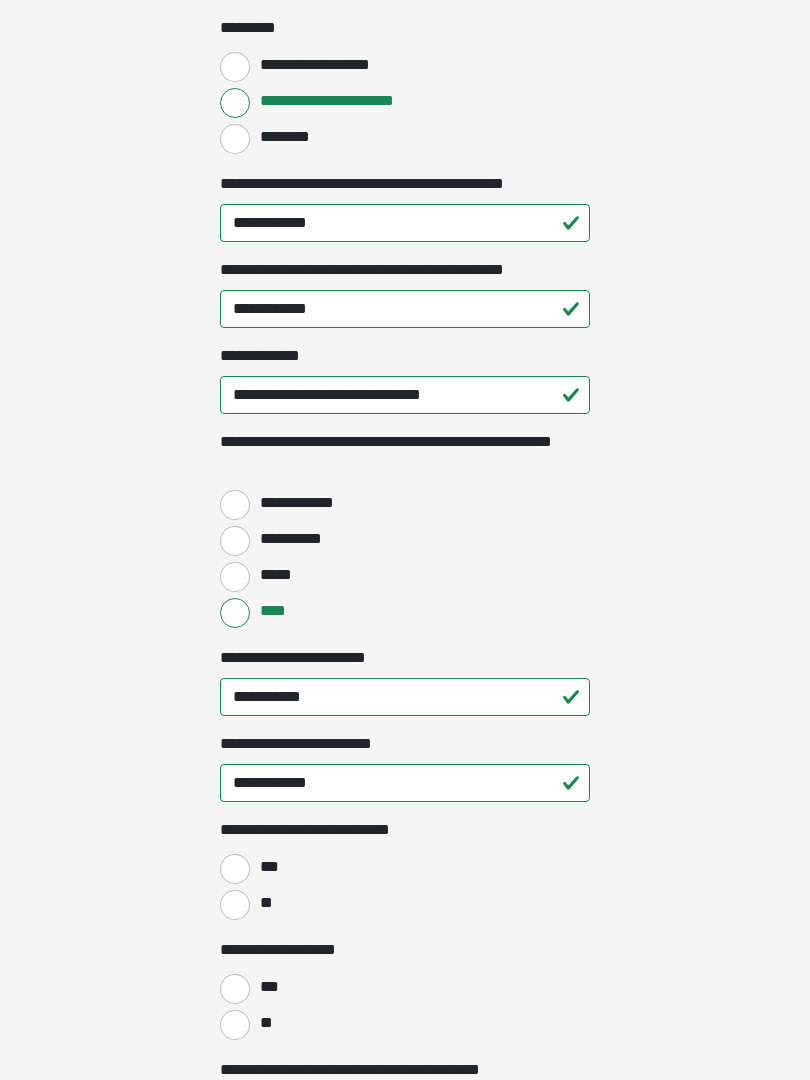 click on "**********" at bounding box center (235, 505) 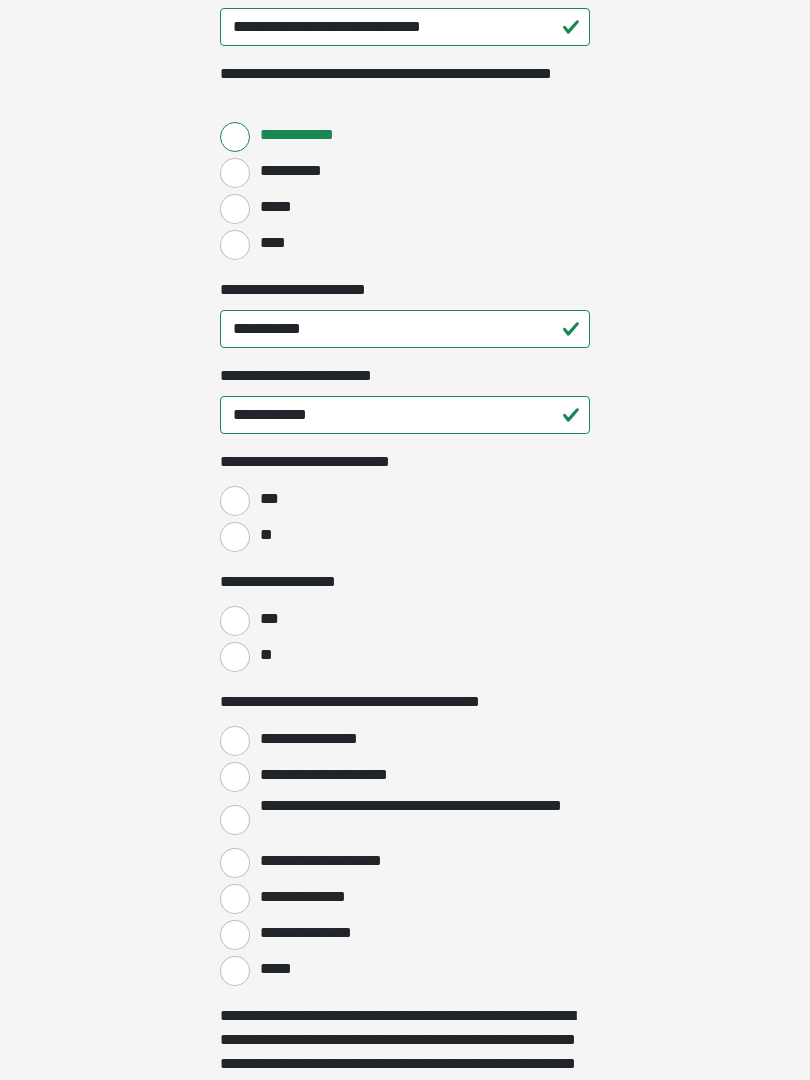 scroll, scrollTop: 2716, scrollLeft: 0, axis: vertical 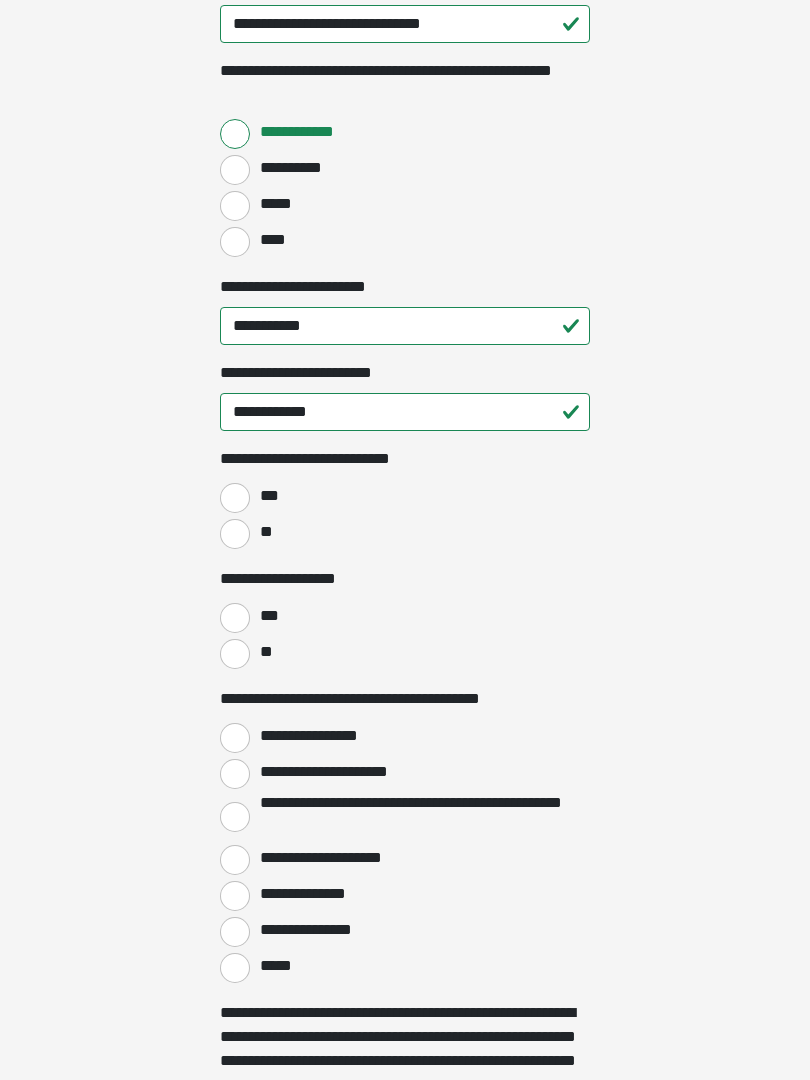 click on "**" at bounding box center [235, 535] 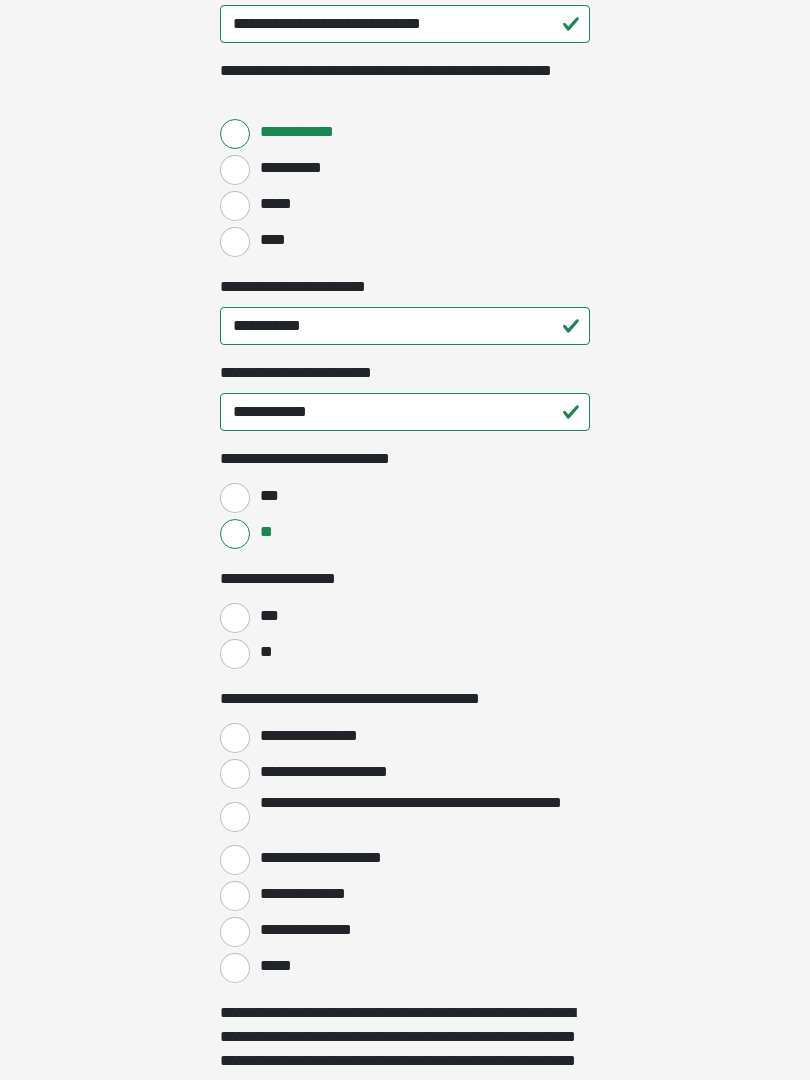 click on "**" at bounding box center [235, 654] 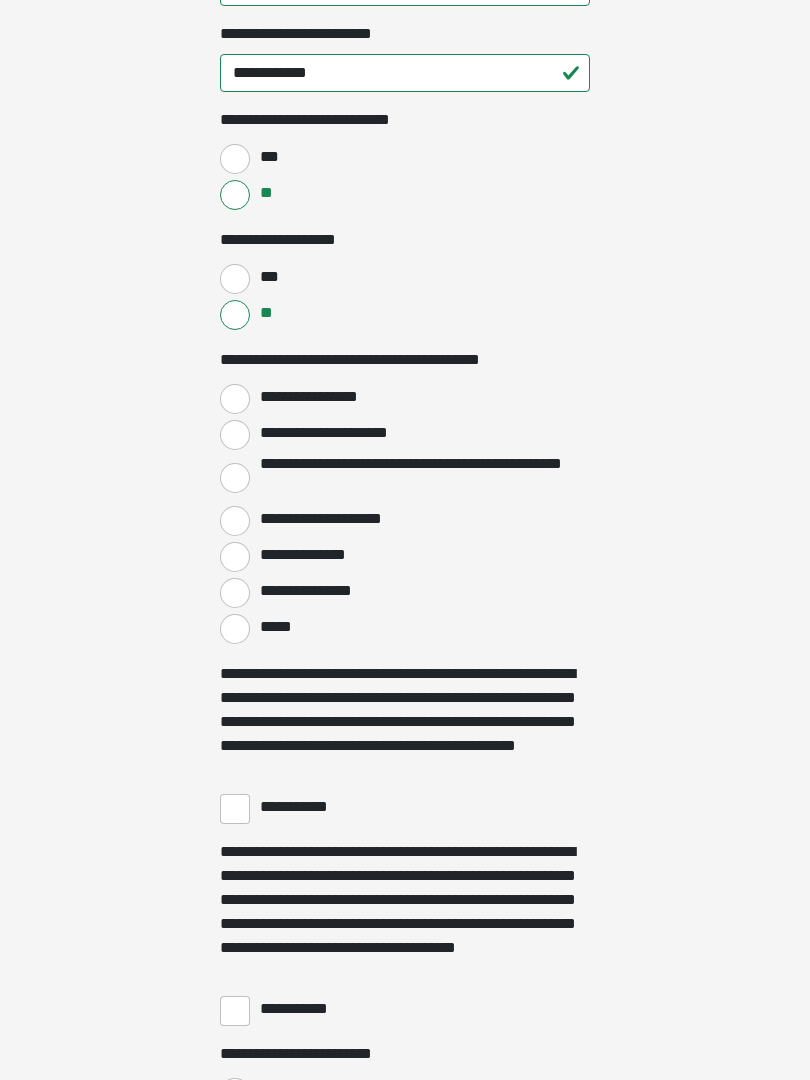 click on "**********" at bounding box center (235, 400) 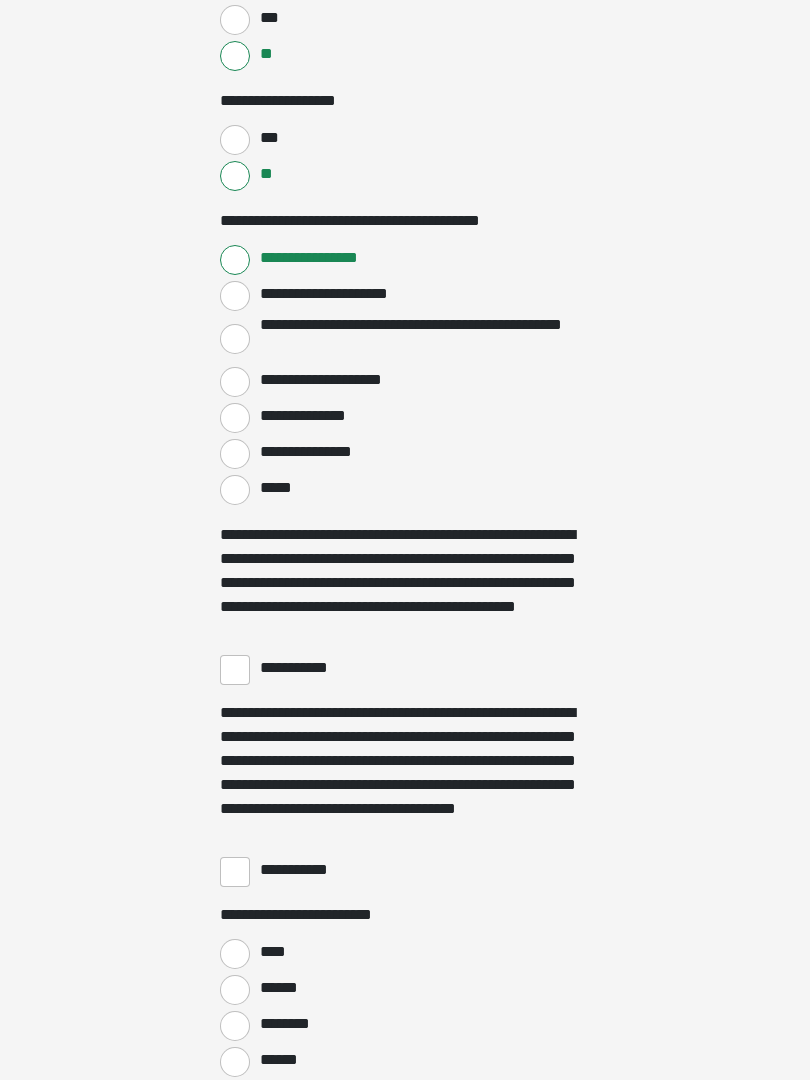 click on "**********" at bounding box center (235, 670) 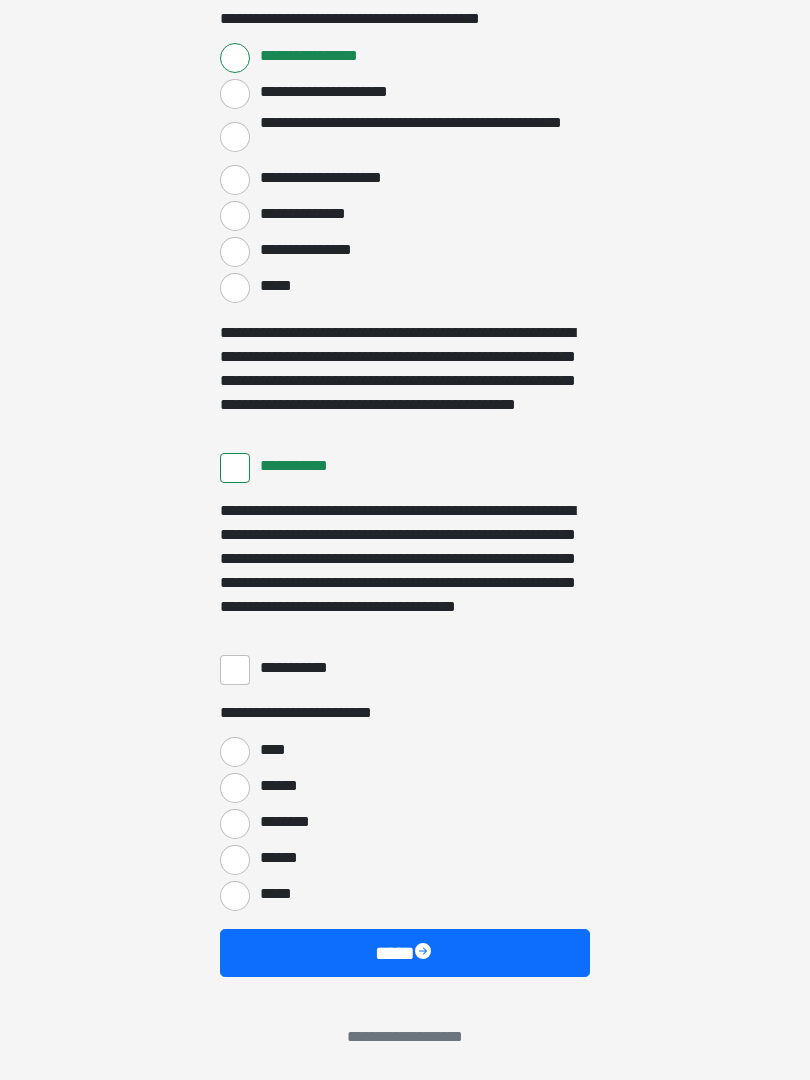 scroll, scrollTop: 3397, scrollLeft: 0, axis: vertical 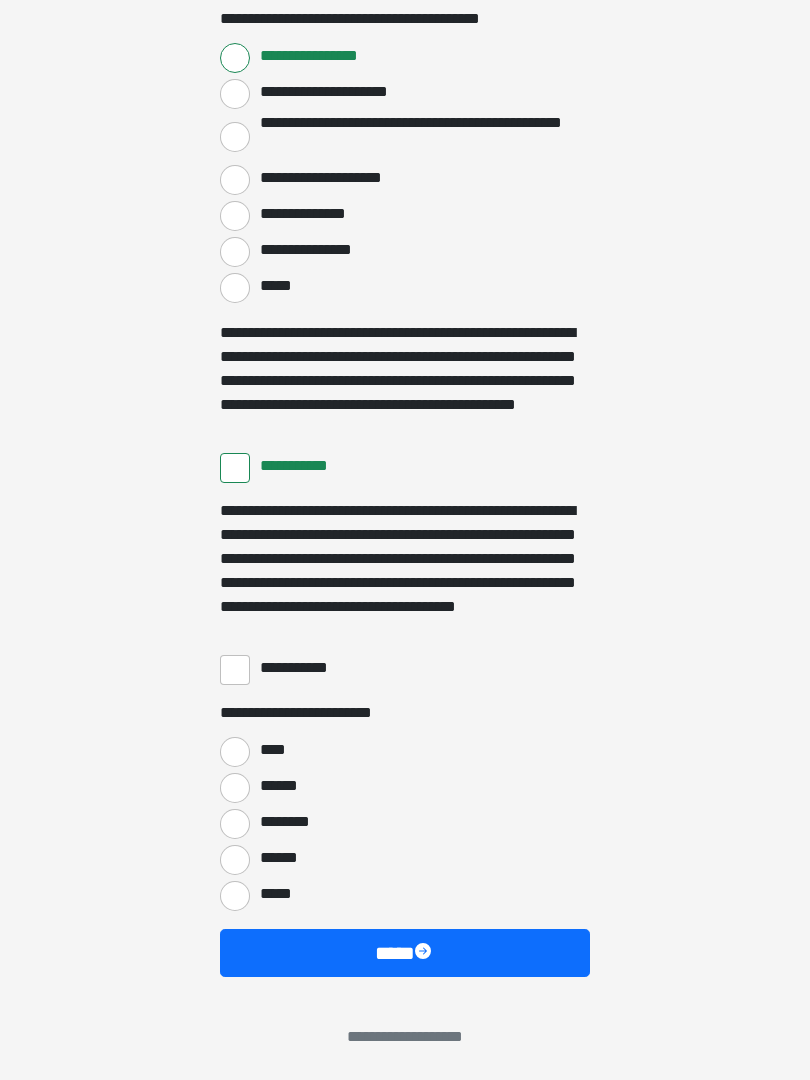 click on "**********" at bounding box center [235, 670] 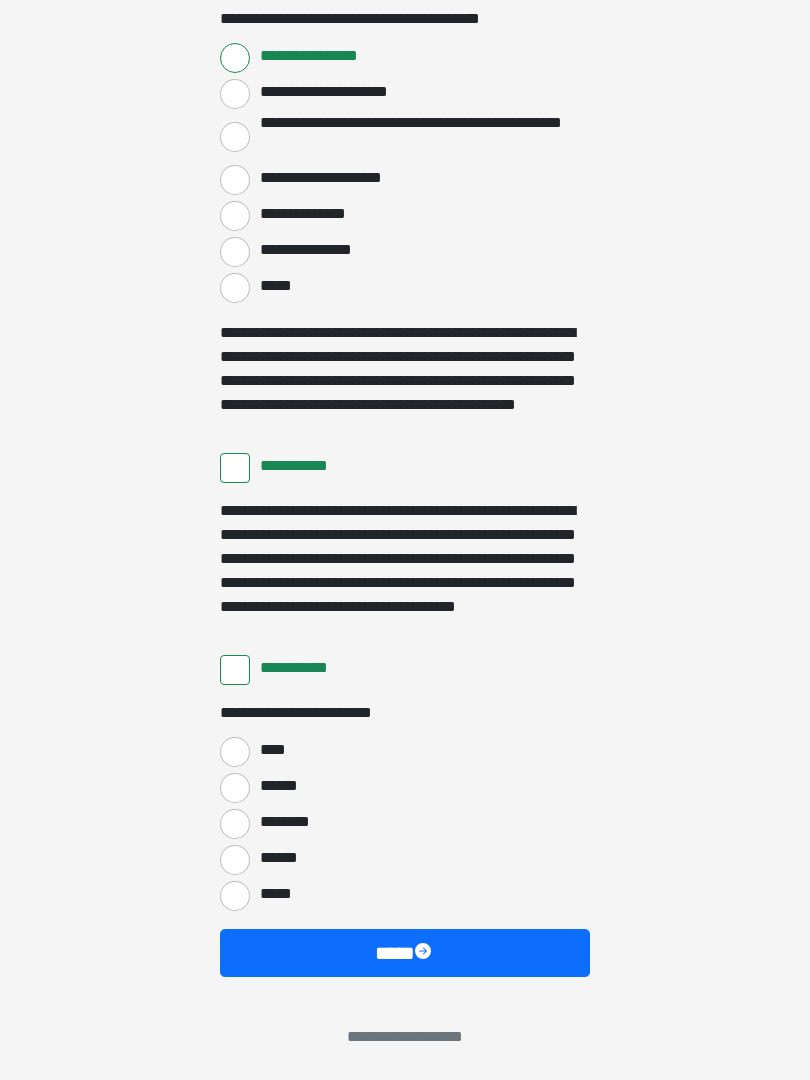 click on "****" at bounding box center (235, 752) 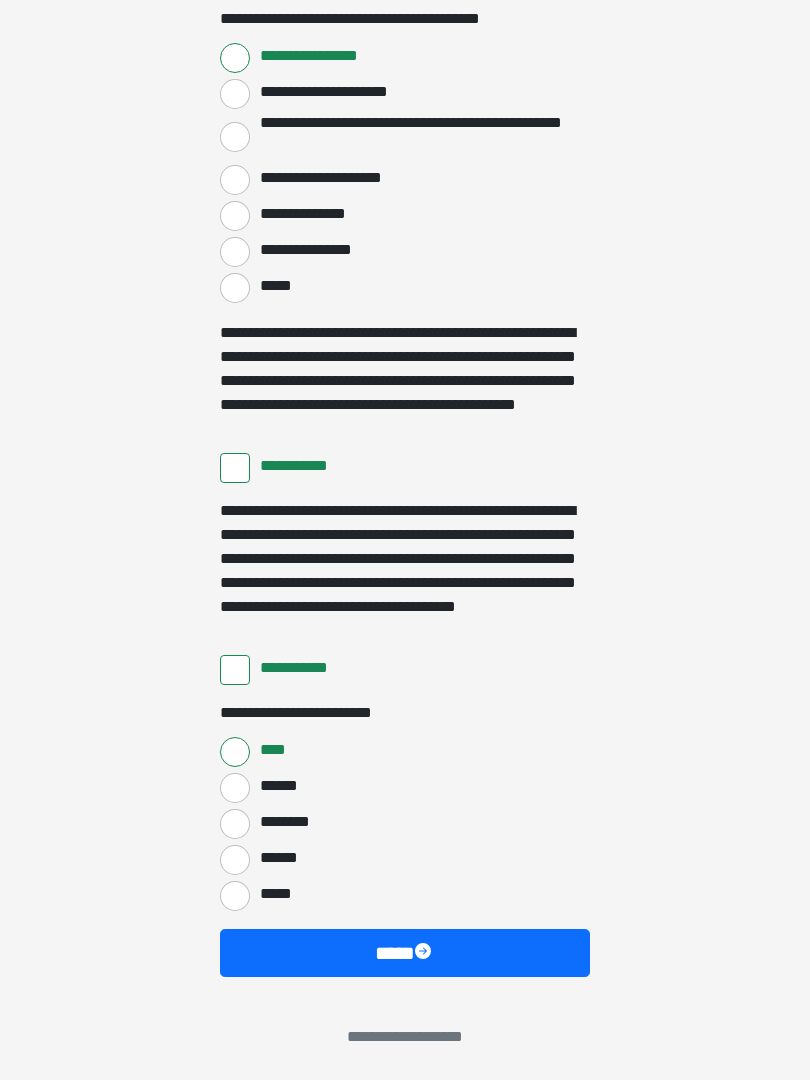 click on "****" at bounding box center [405, 953] 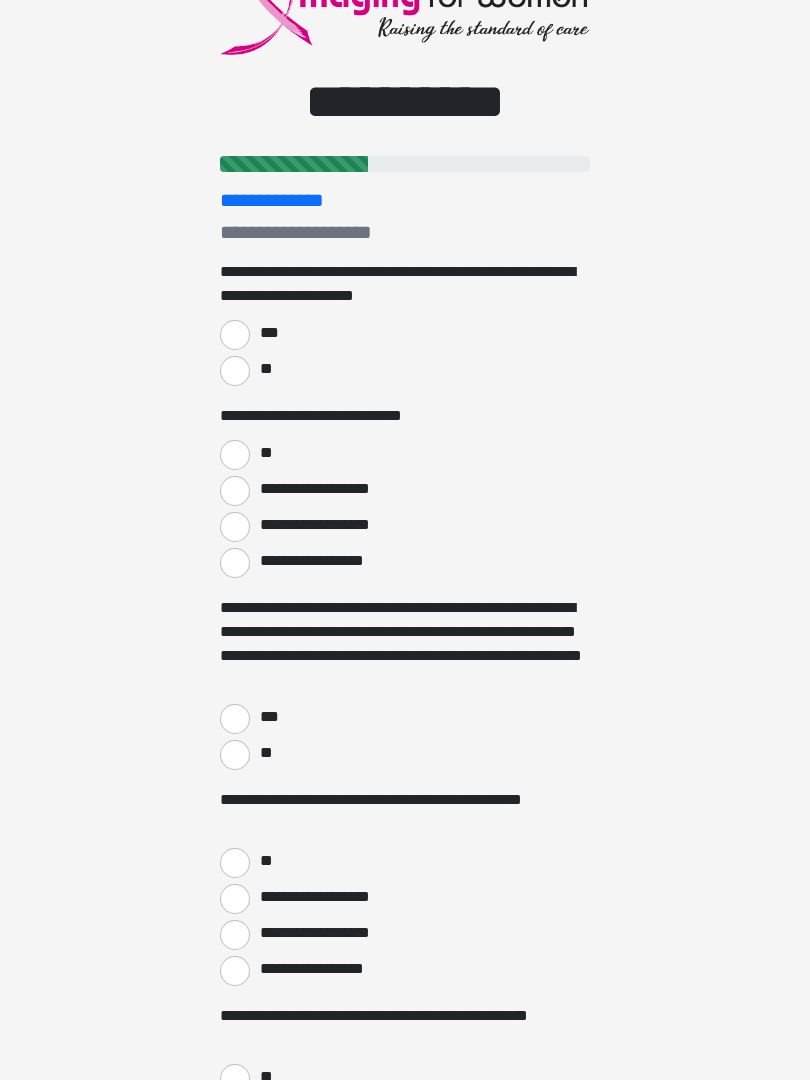 scroll, scrollTop: 0, scrollLeft: 0, axis: both 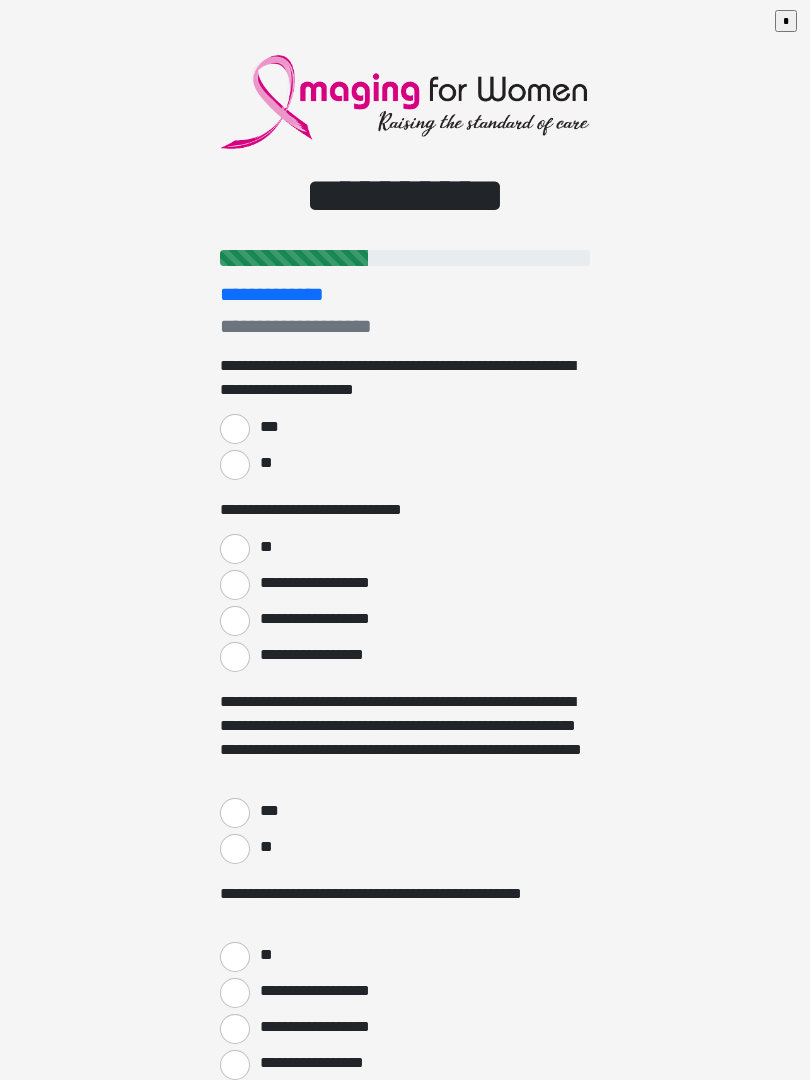 click on "***" at bounding box center (235, 429) 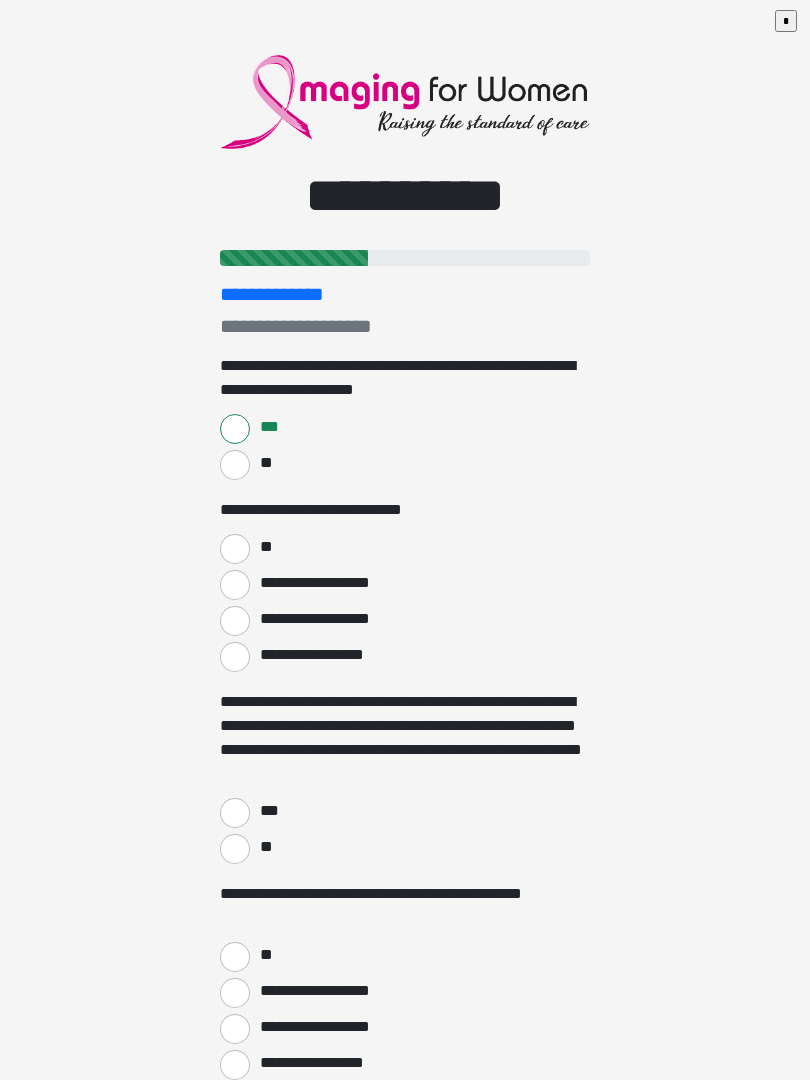 click on "**" at bounding box center (235, 549) 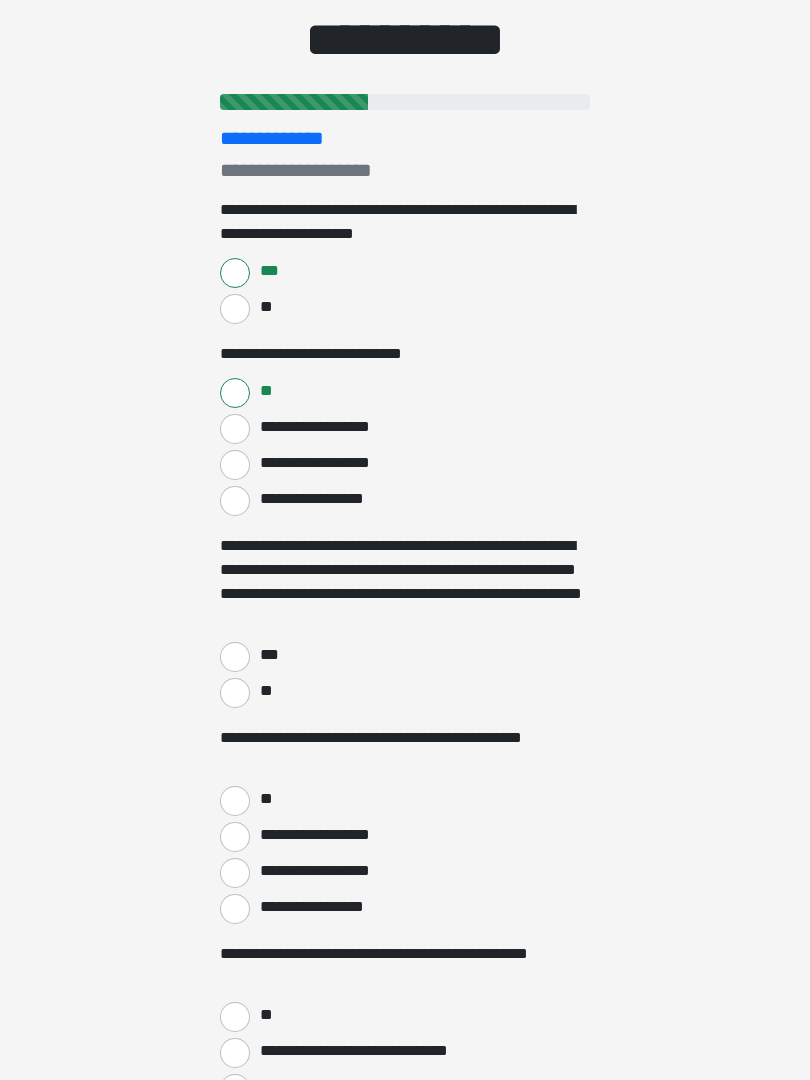 scroll, scrollTop: 158, scrollLeft: 0, axis: vertical 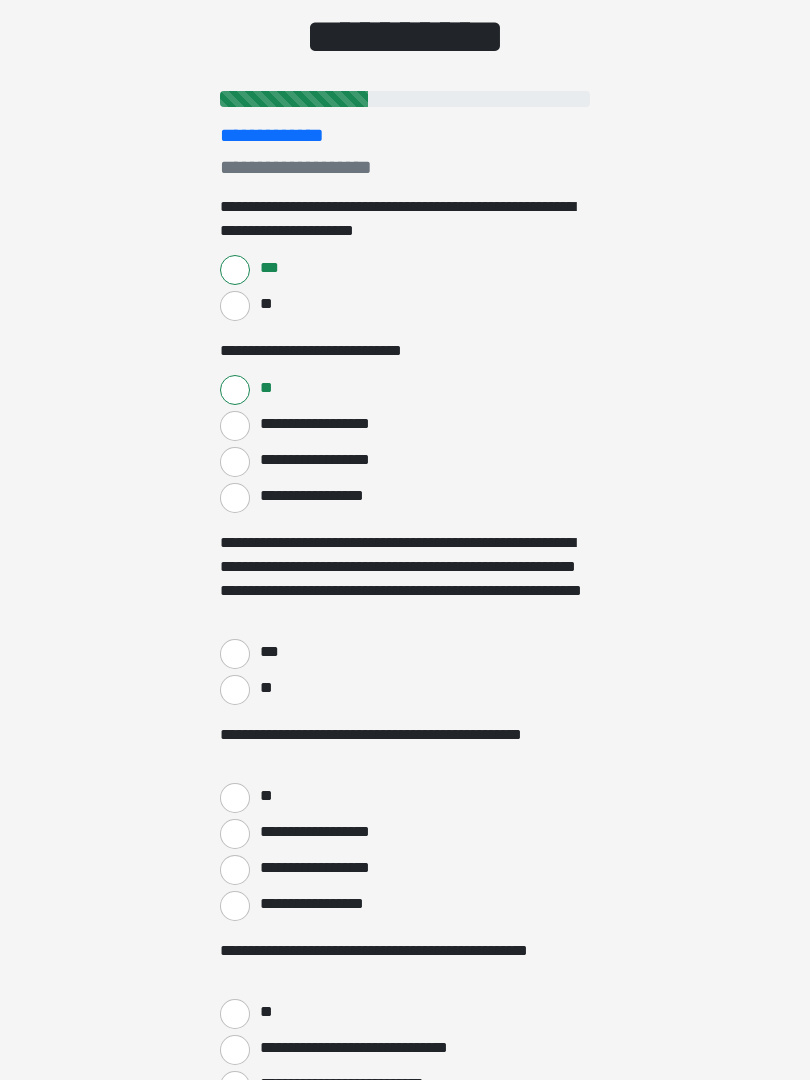 click on "***" at bounding box center [235, 655] 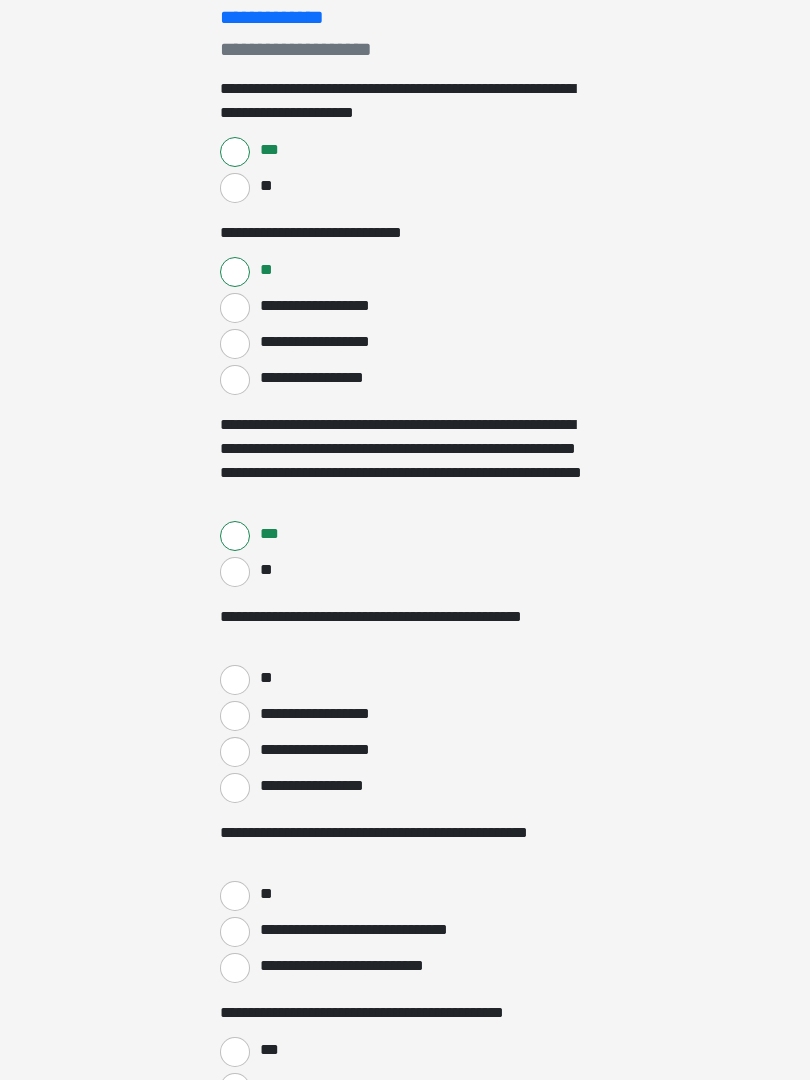 scroll, scrollTop: 277, scrollLeft: 0, axis: vertical 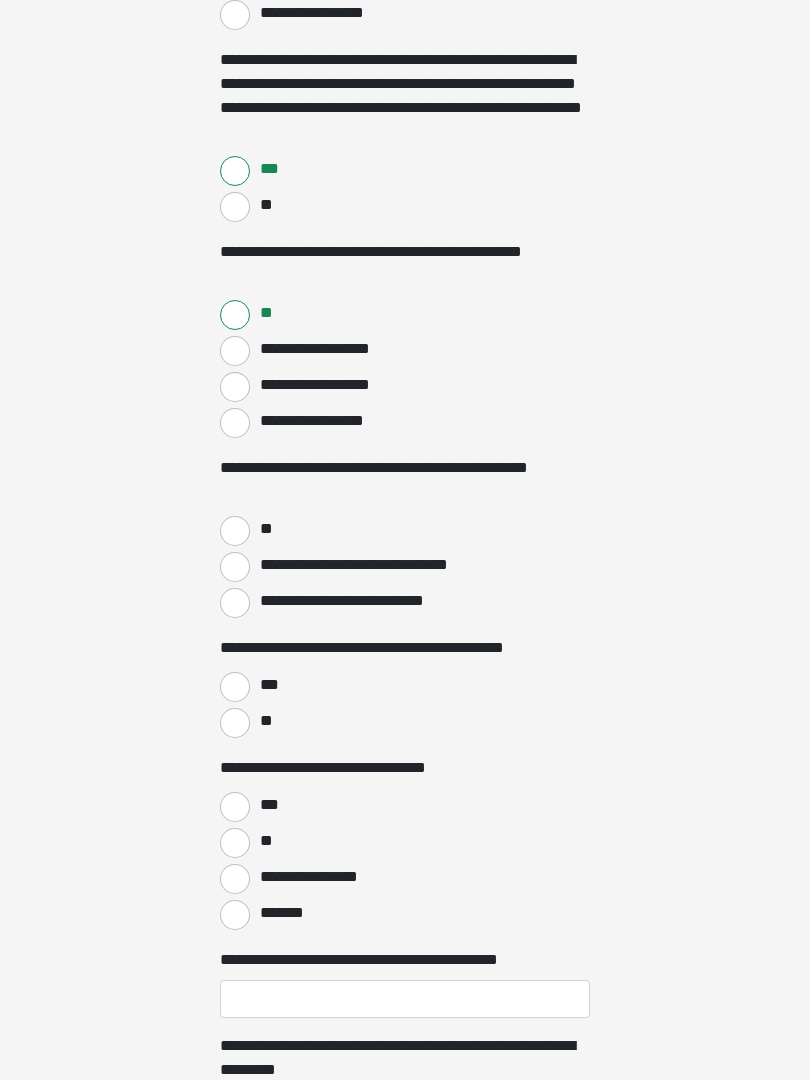 click on "**" at bounding box center [235, 531] 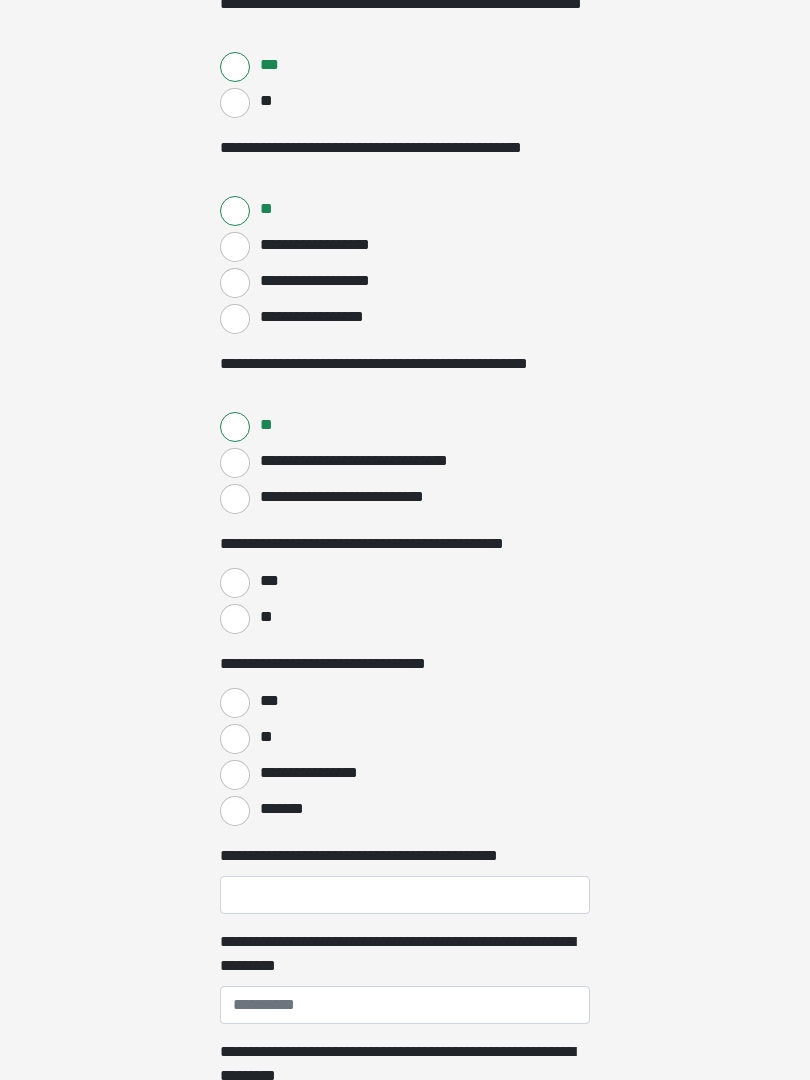 scroll, scrollTop: 751, scrollLeft: 0, axis: vertical 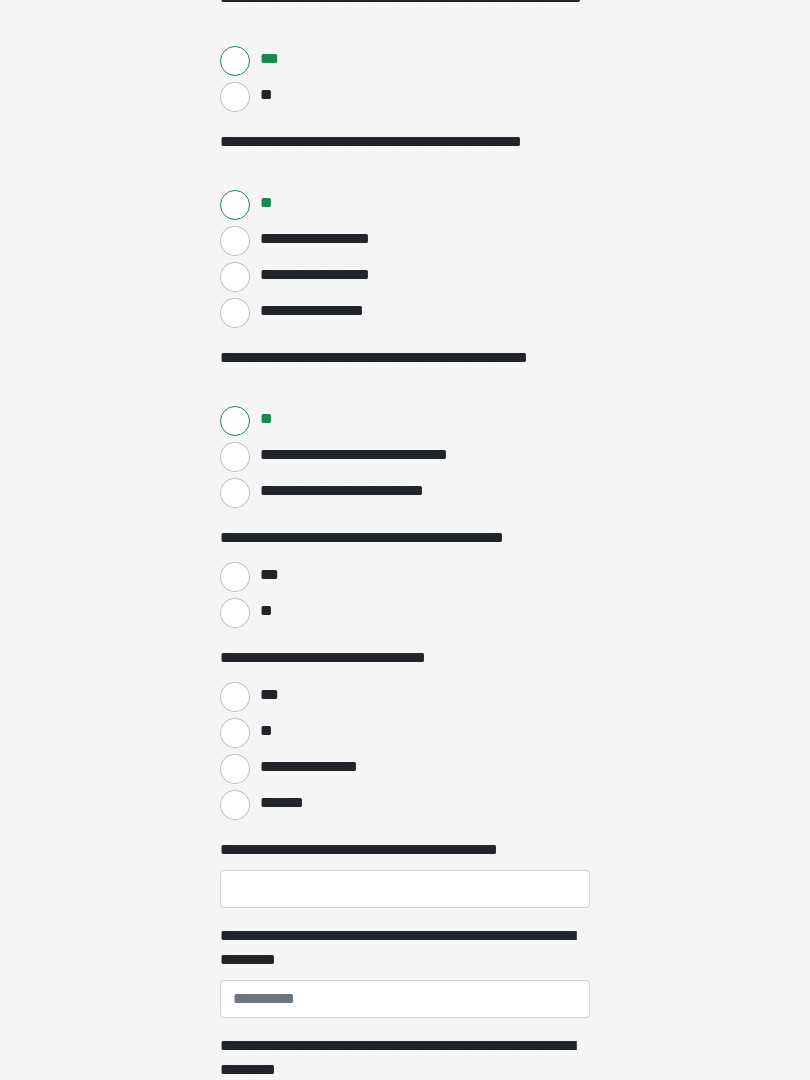 click on "***" at bounding box center [235, 578] 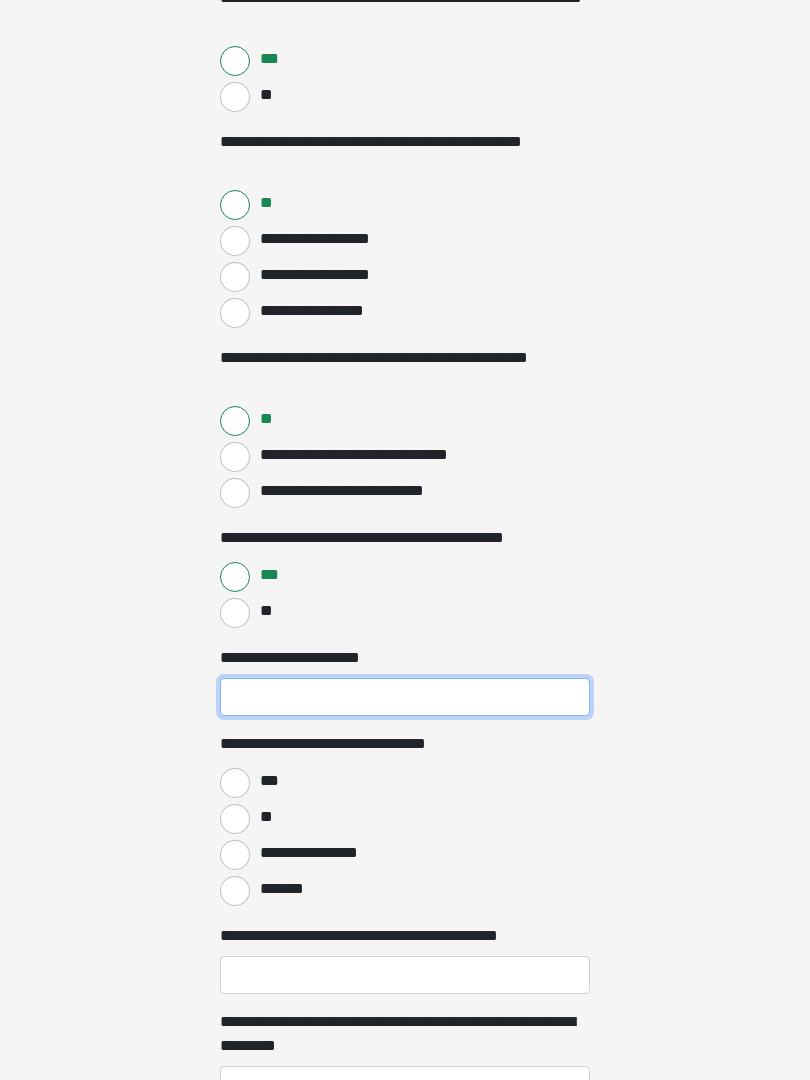 click on "**********" at bounding box center [405, 697] 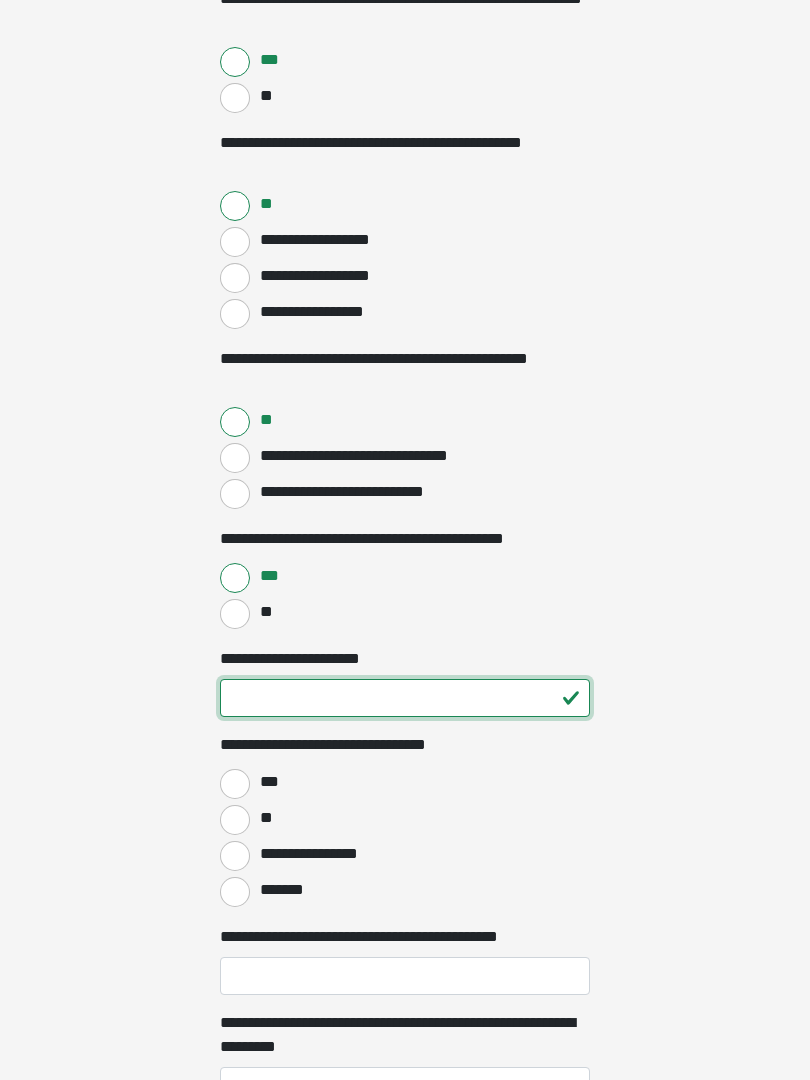 type on "**" 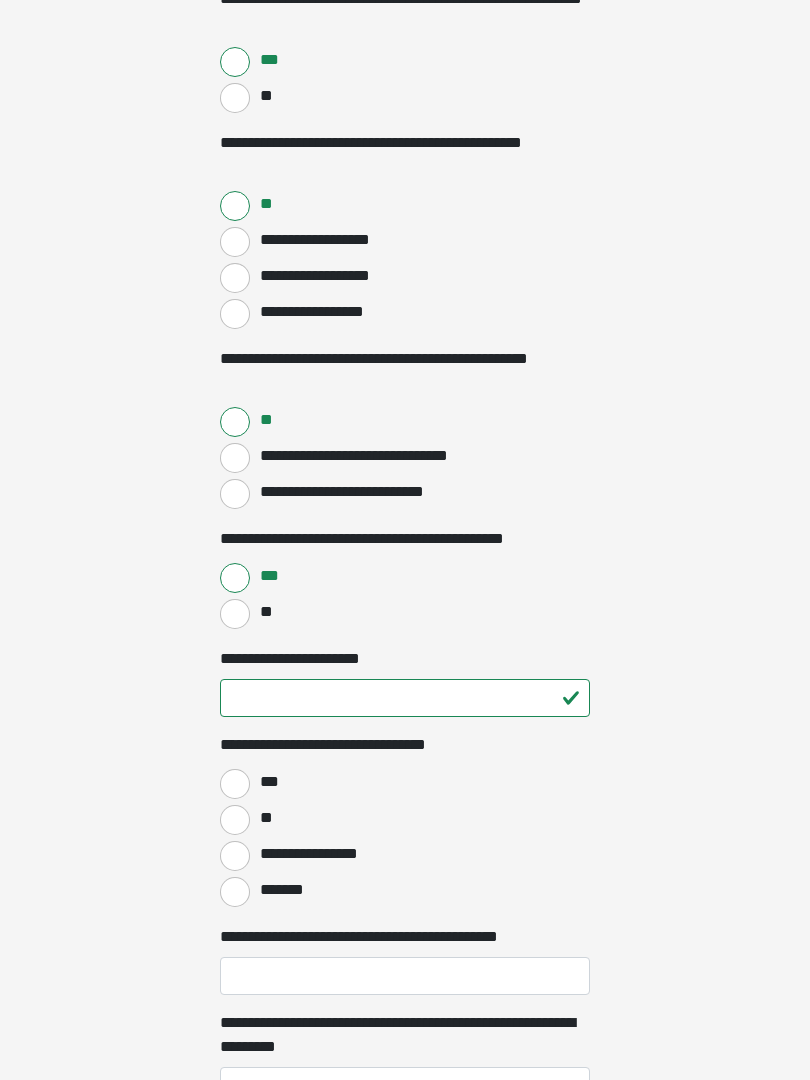 click on "**********" at bounding box center [405, -211] 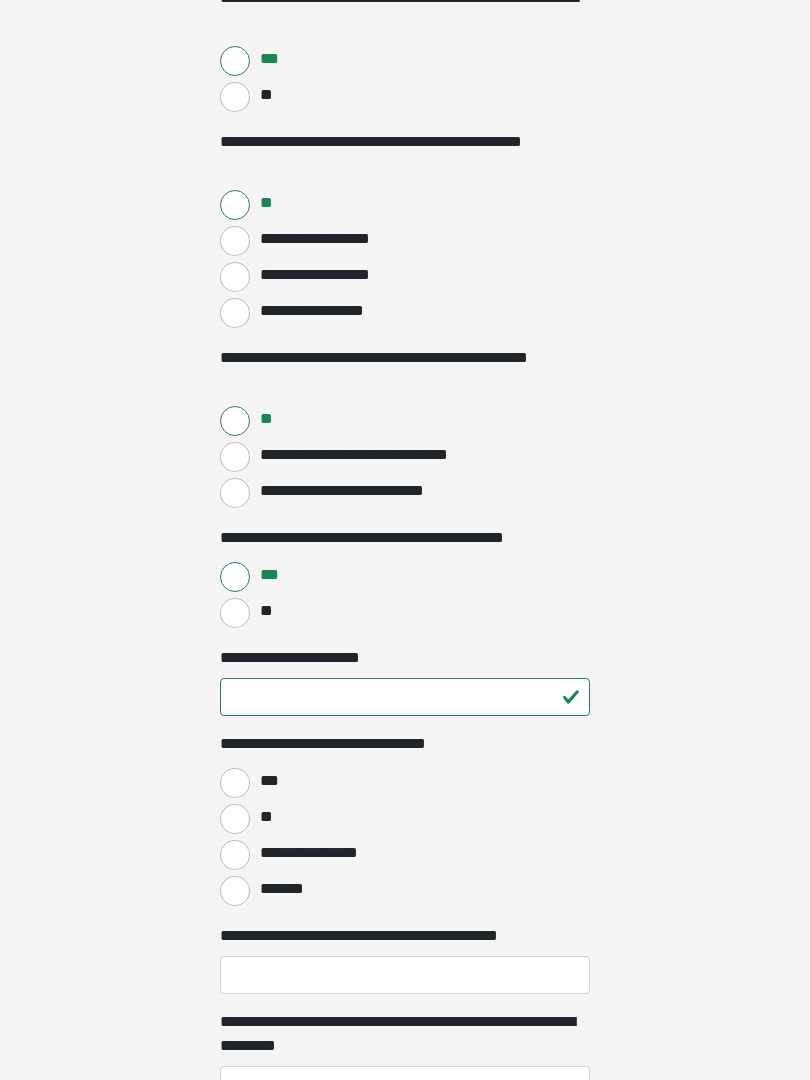click on "**********" at bounding box center [235, 855] 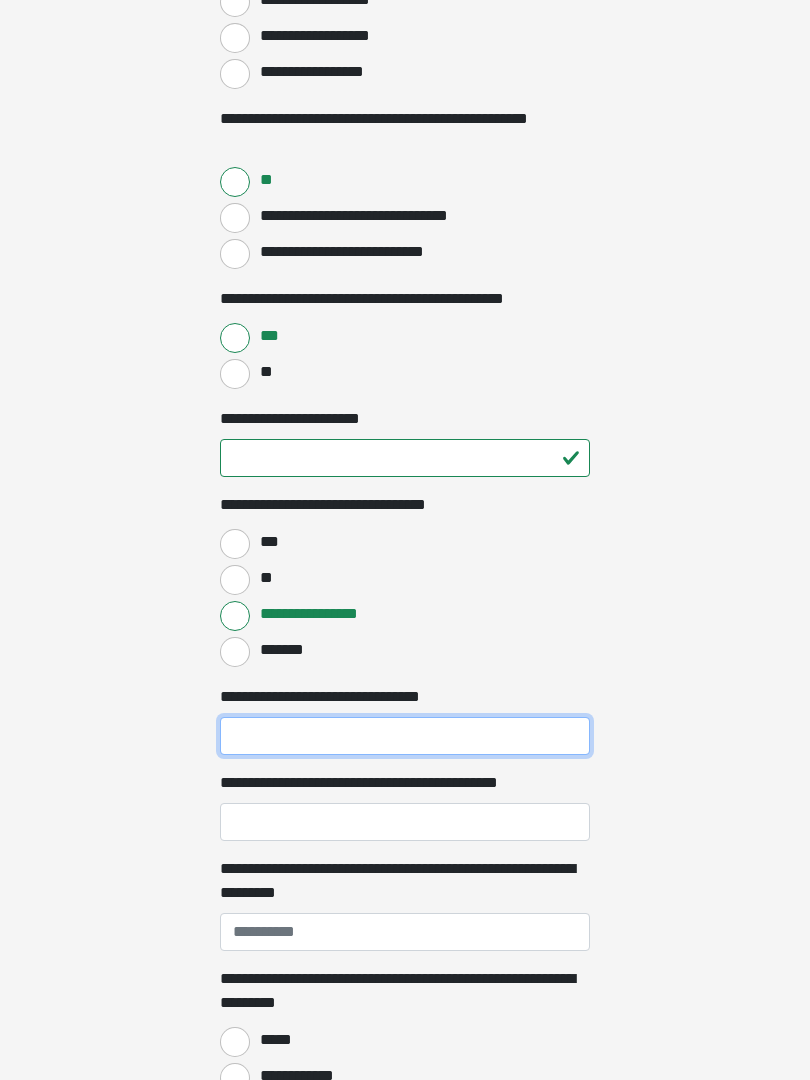 click on "**********" at bounding box center (405, 736) 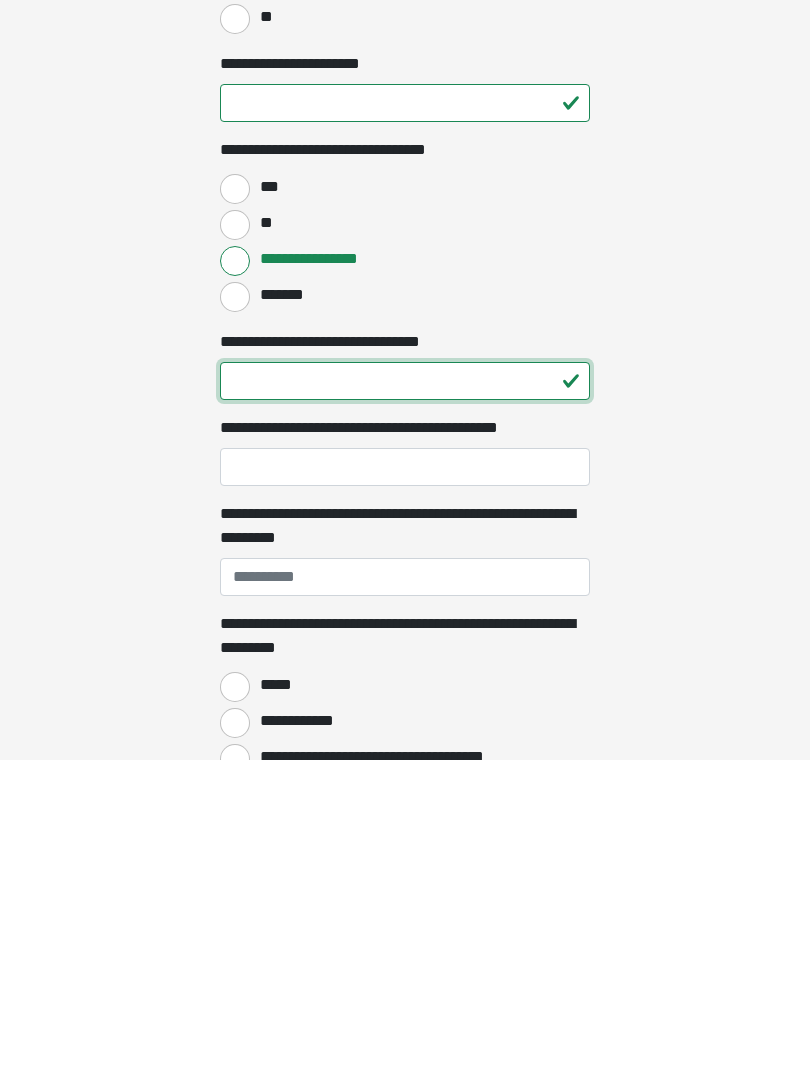 type on "**" 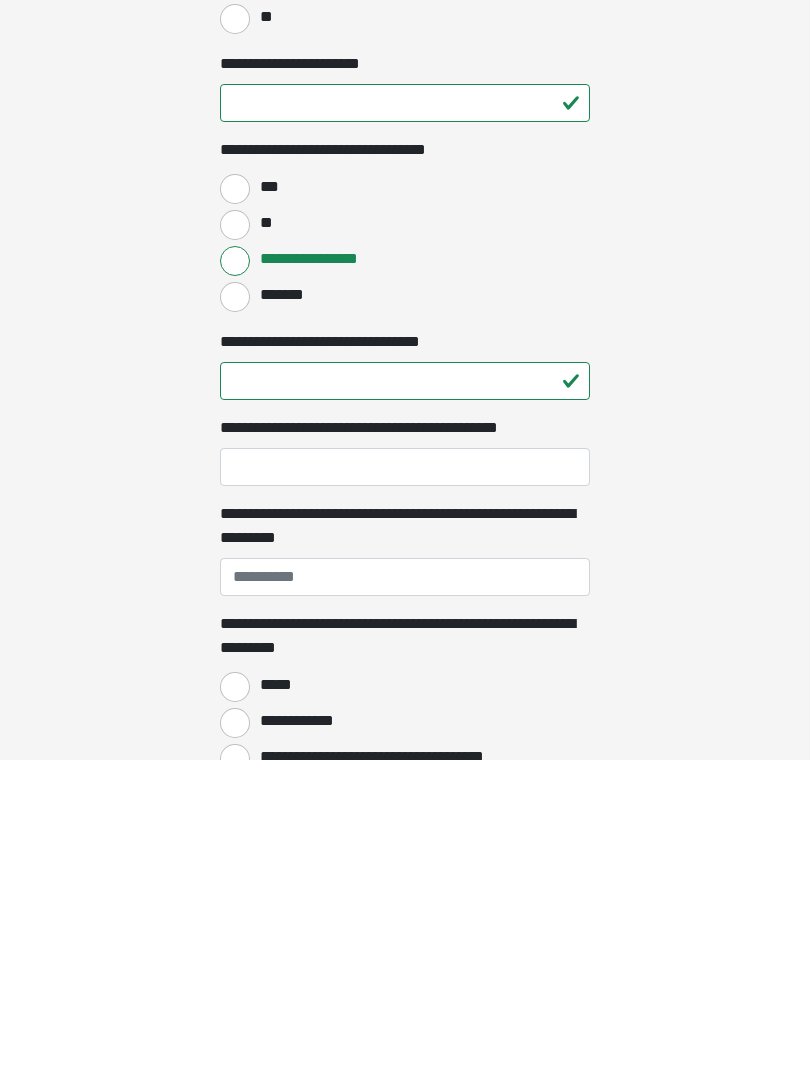 click on "**********" at bounding box center (405, -486) 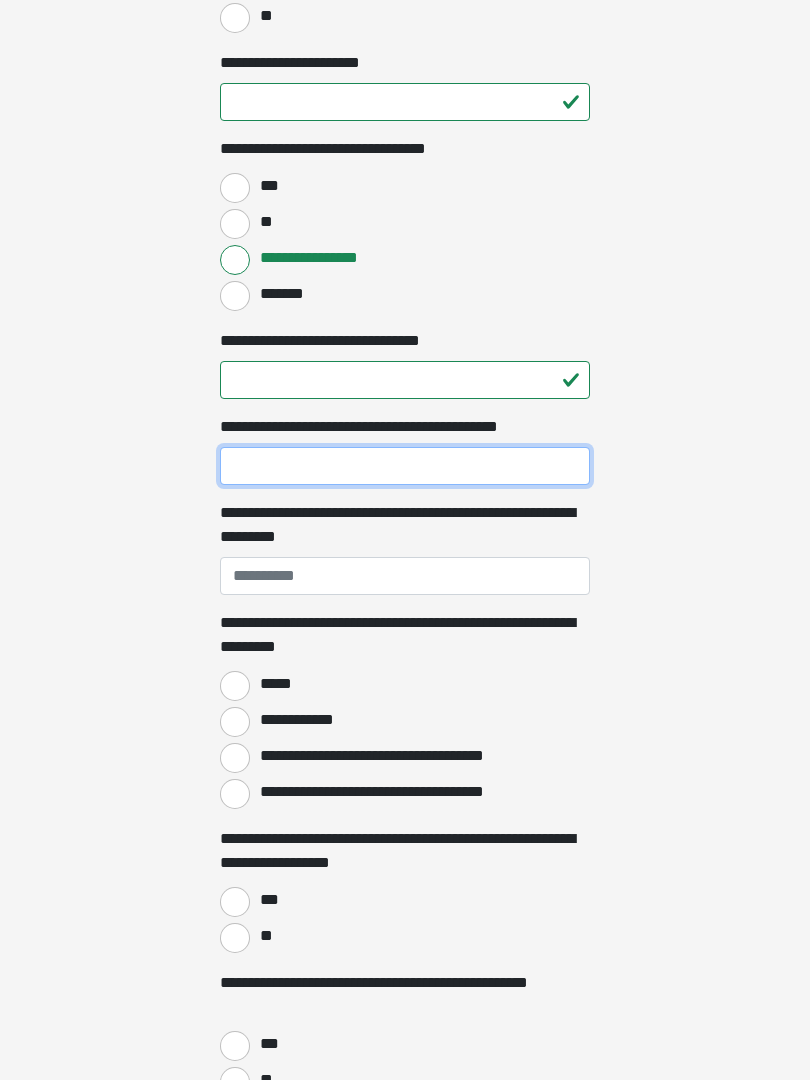 click on "**********" at bounding box center (405, 466) 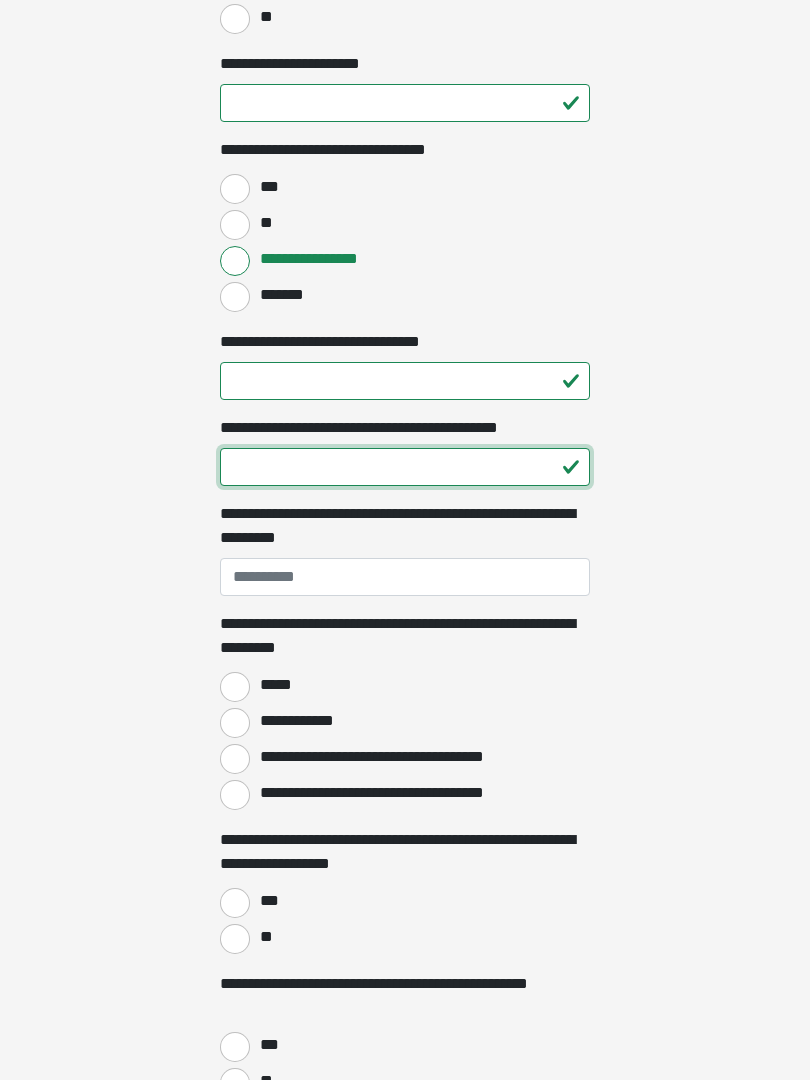 type on "**" 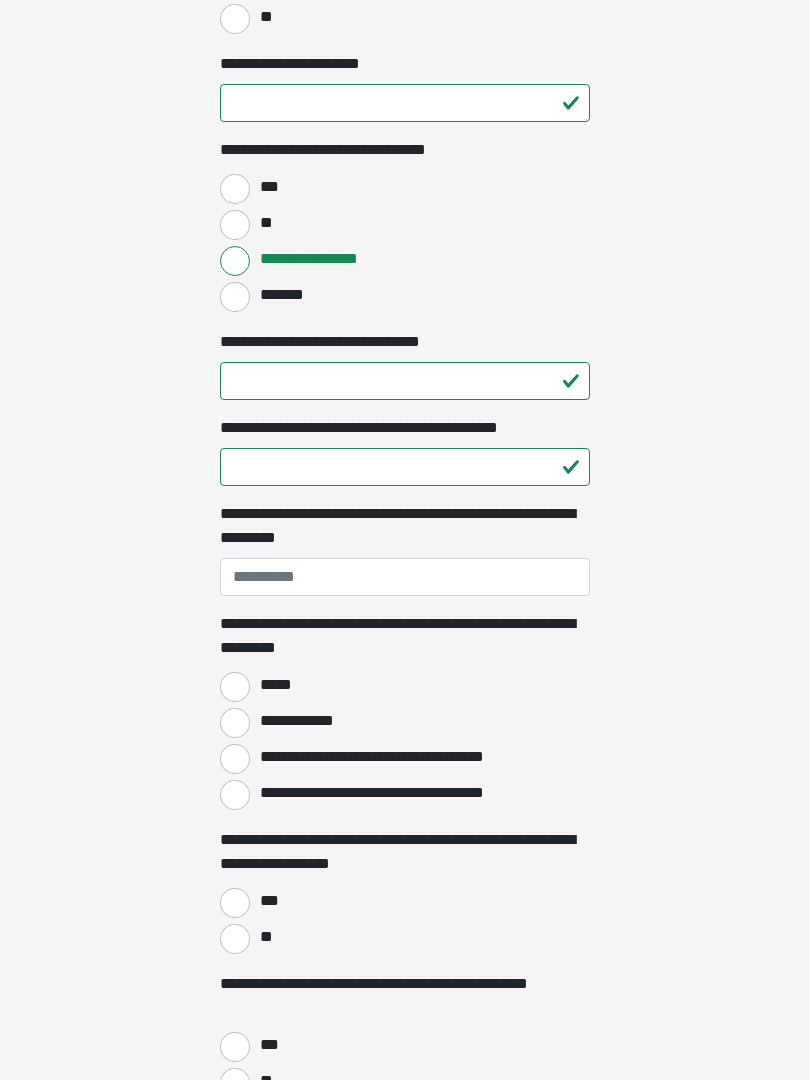 click on "**********" at bounding box center [405, -806] 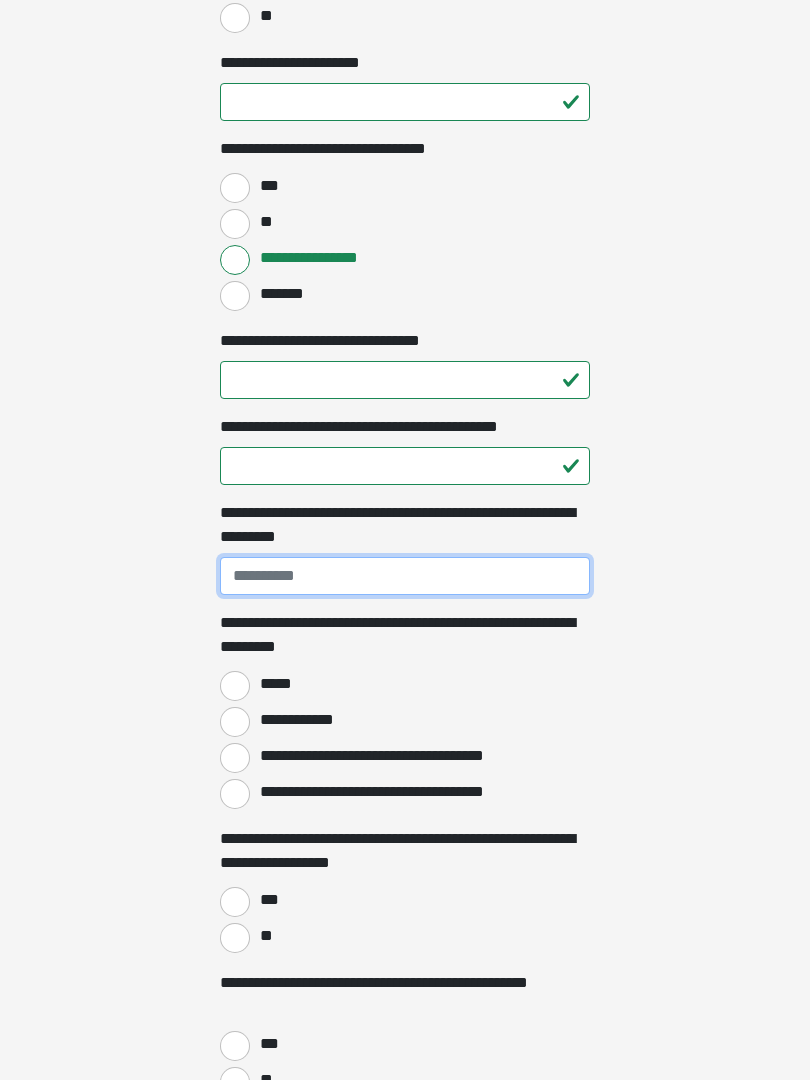click on "**********" at bounding box center (405, 576) 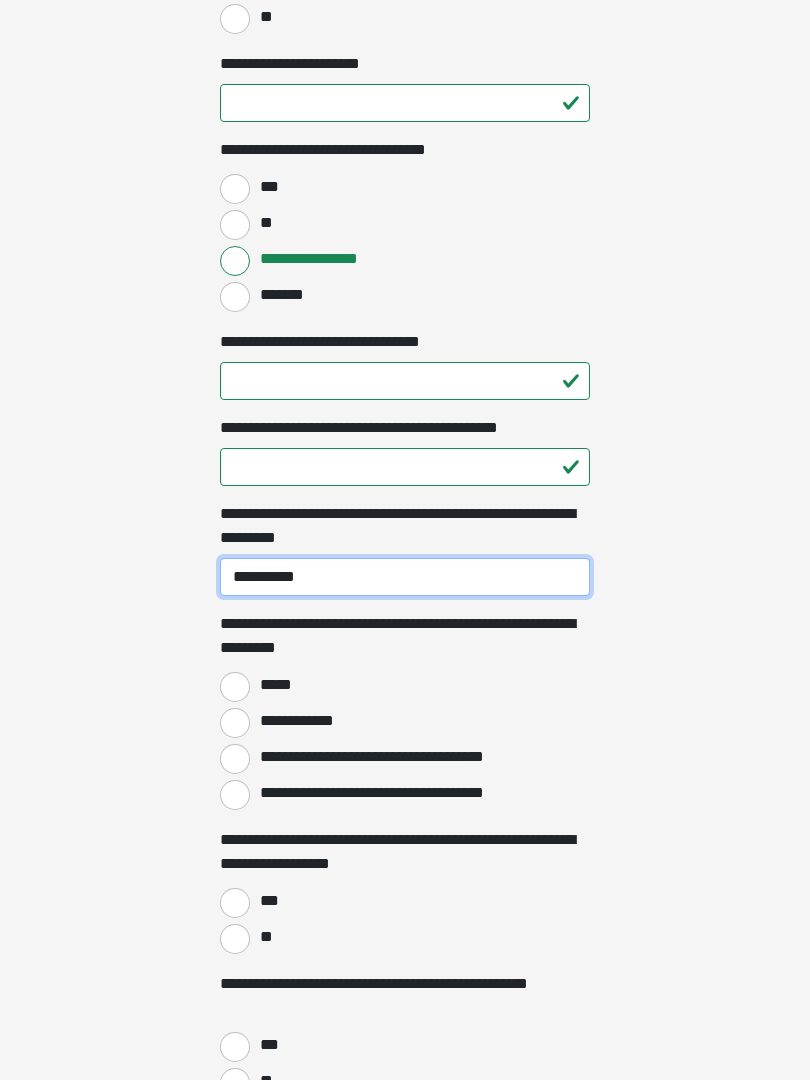 type on "**********" 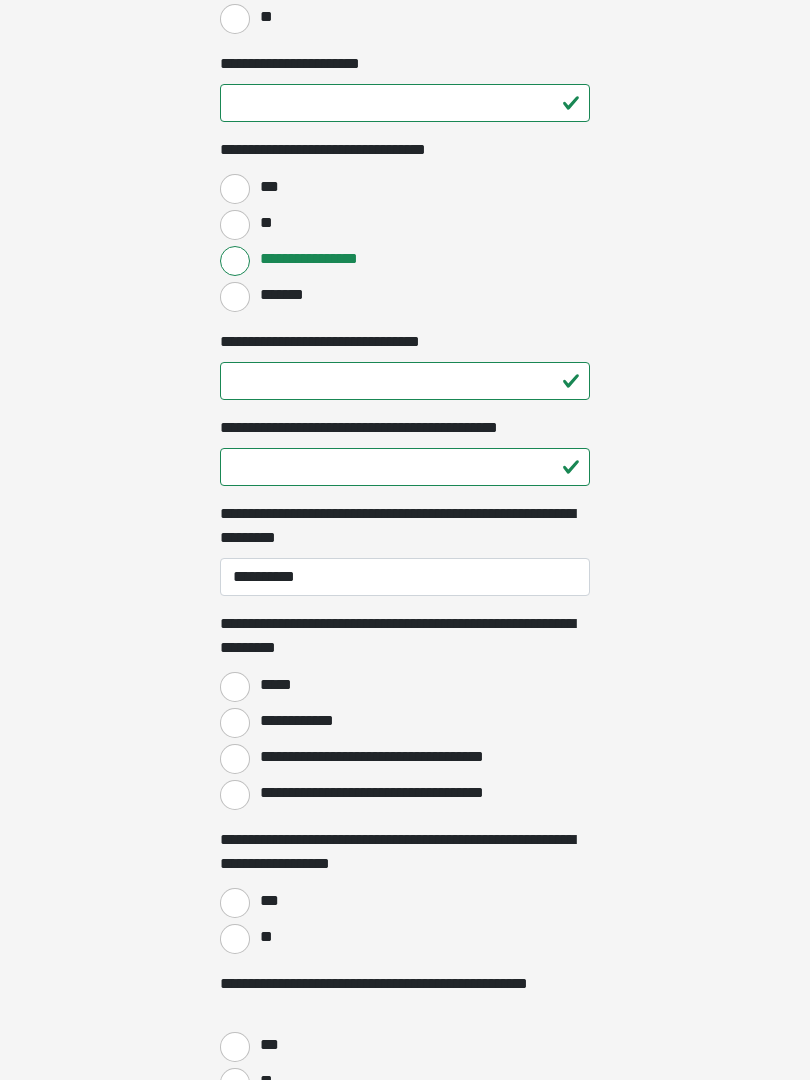 click on "**********" at bounding box center (405, -806) 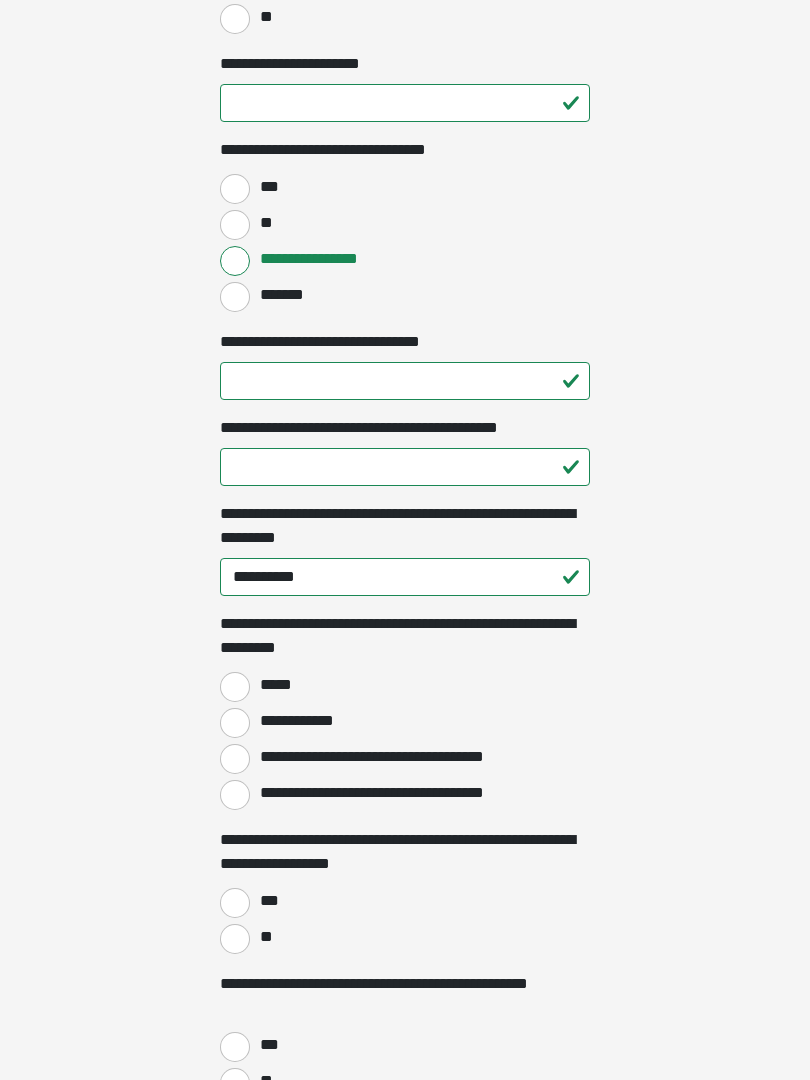 scroll, scrollTop: 1347, scrollLeft: 0, axis: vertical 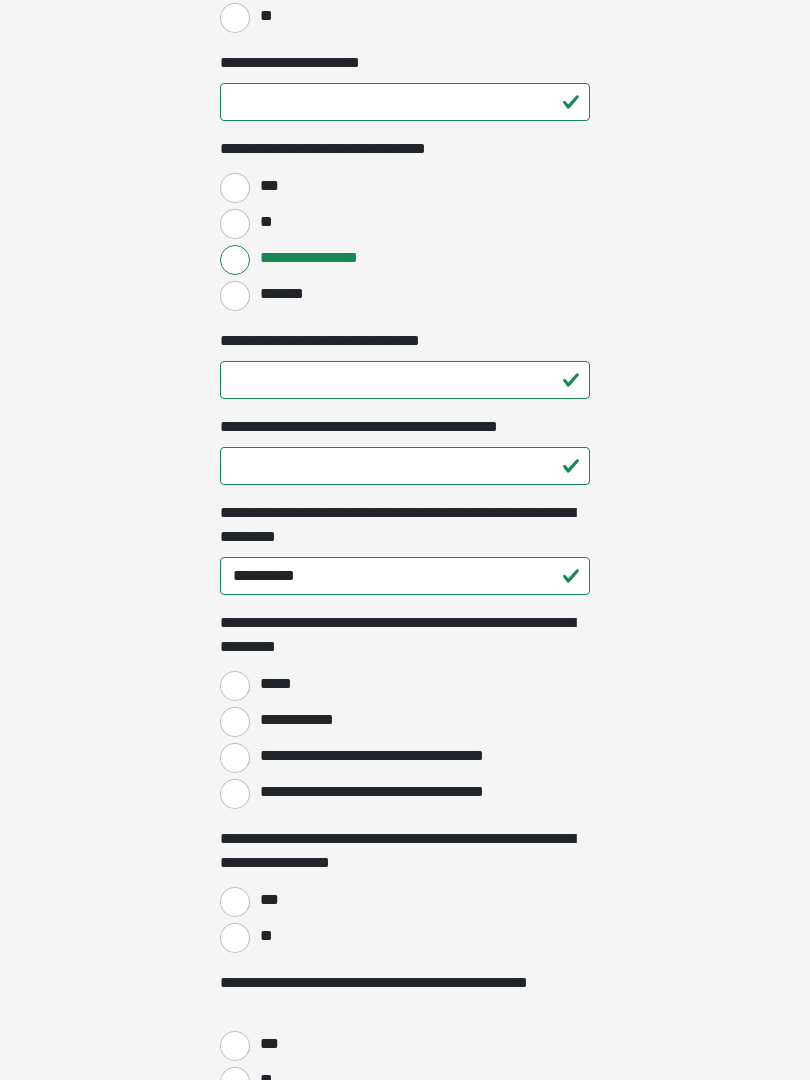 click on "*****" at bounding box center [235, 686] 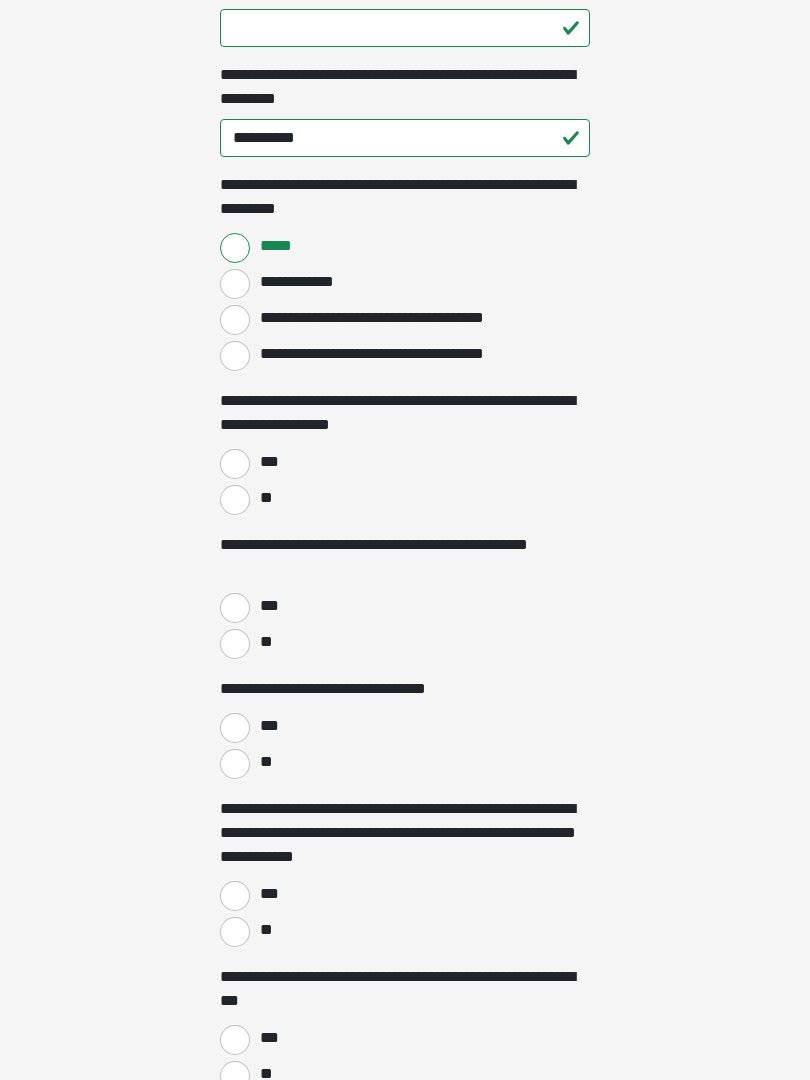 scroll, scrollTop: 1786, scrollLeft: 0, axis: vertical 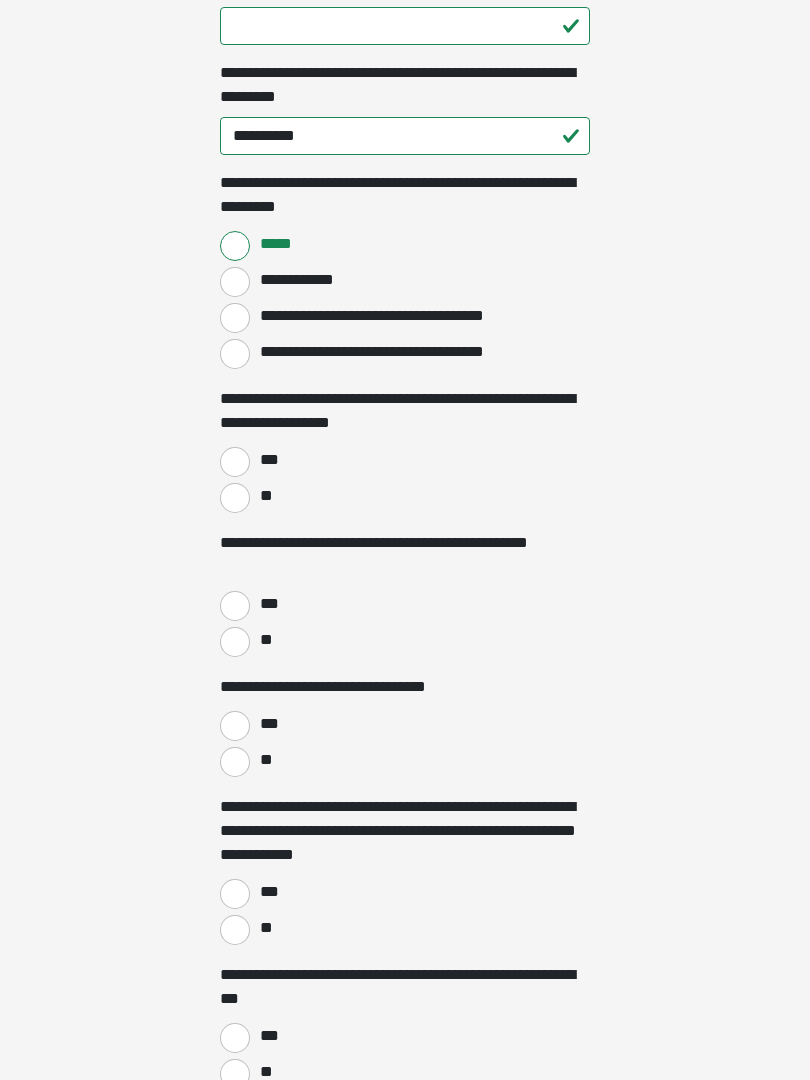 click on "**" at bounding box center (235, 498) 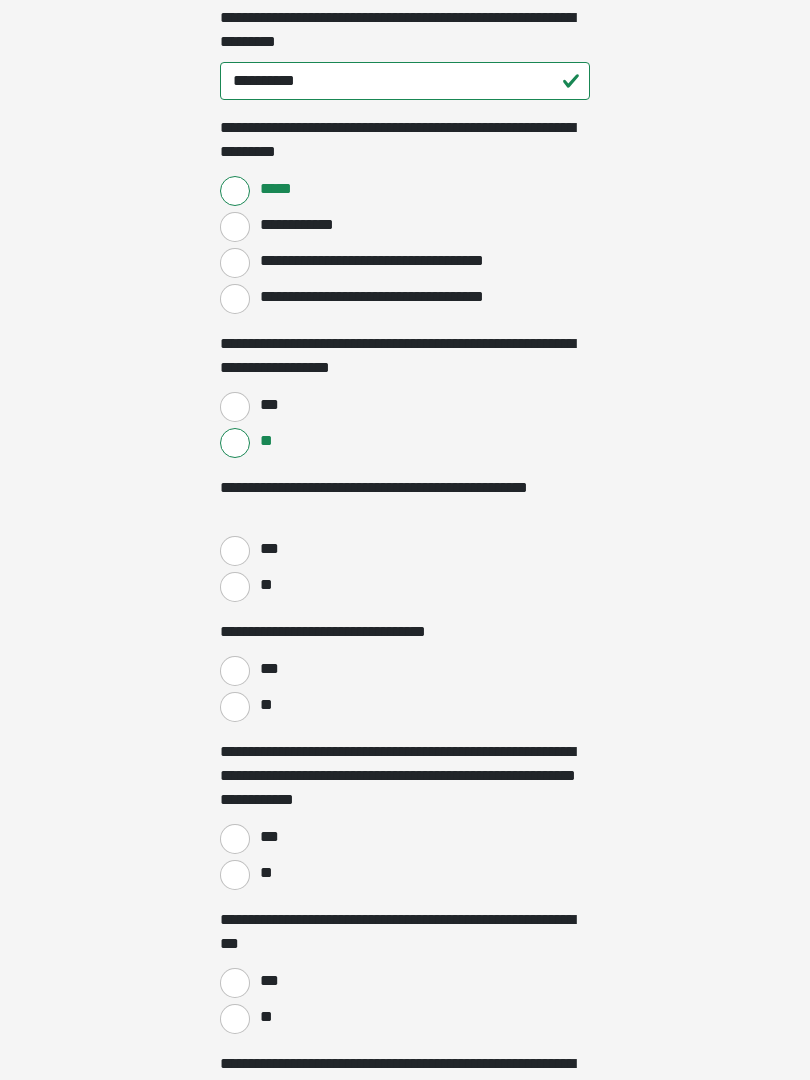 click on "**" at bounding box center [235, 588] 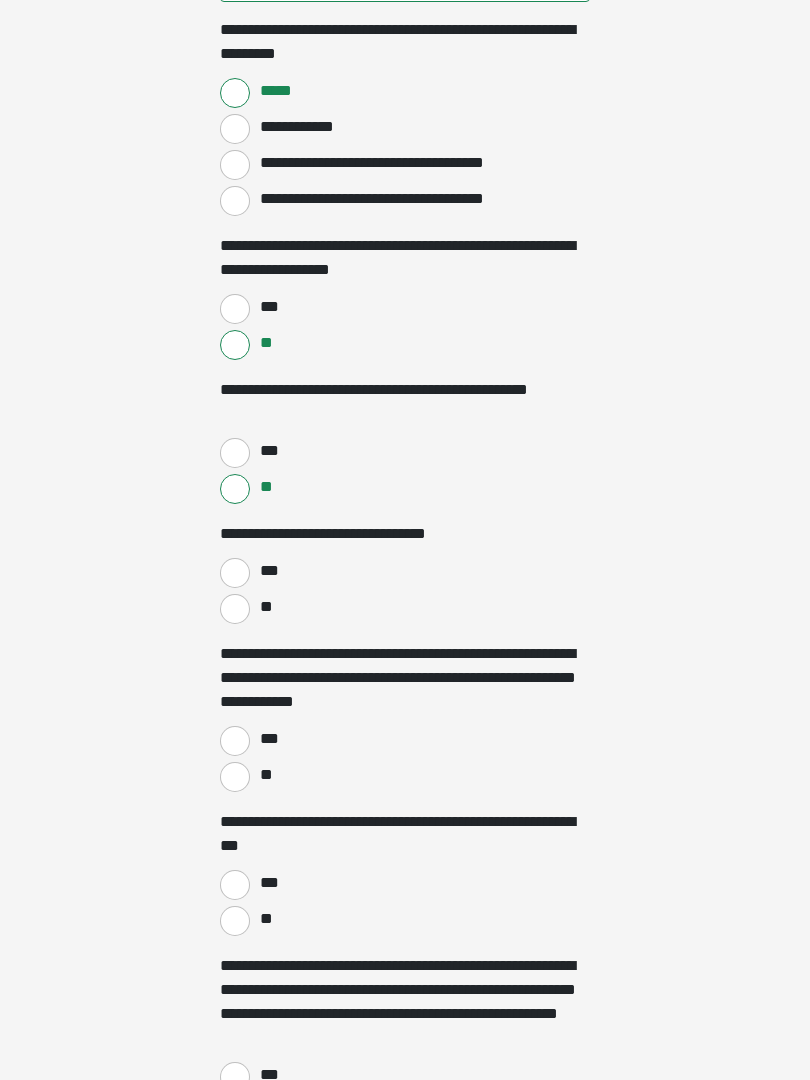 scroll, scrollTop: 1947, scrollLeft: 0, axis: vertical 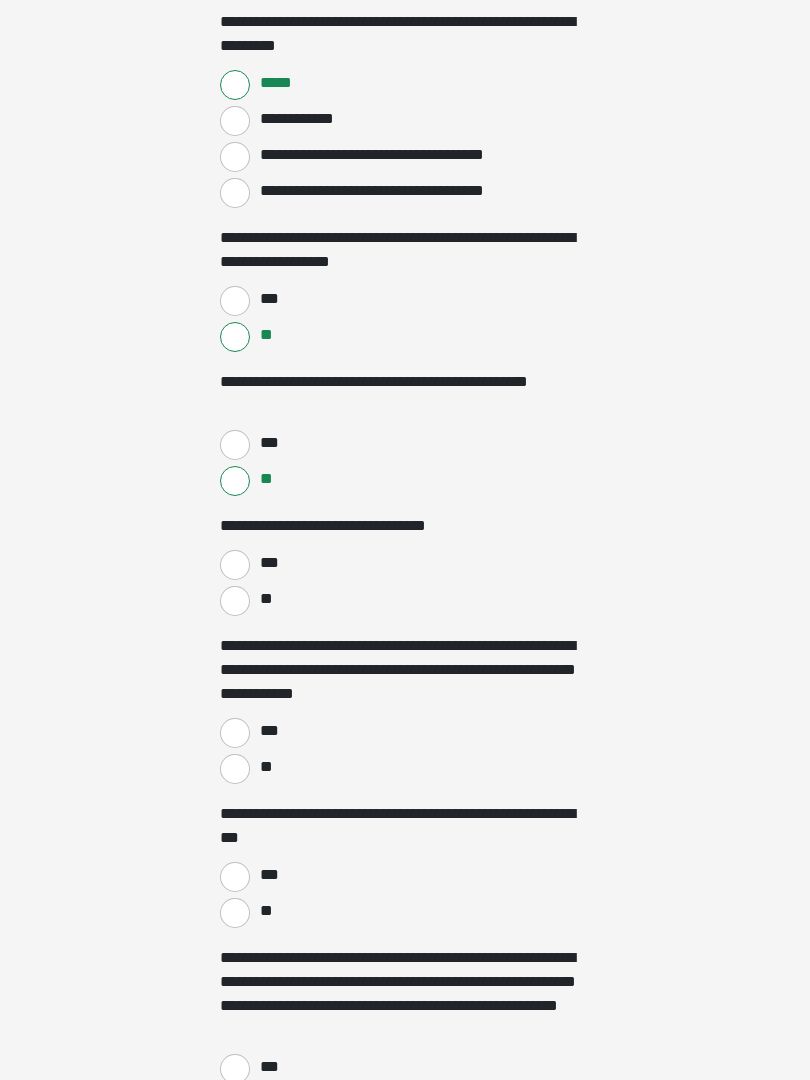 click on "**" at bounding box center (235, 602) 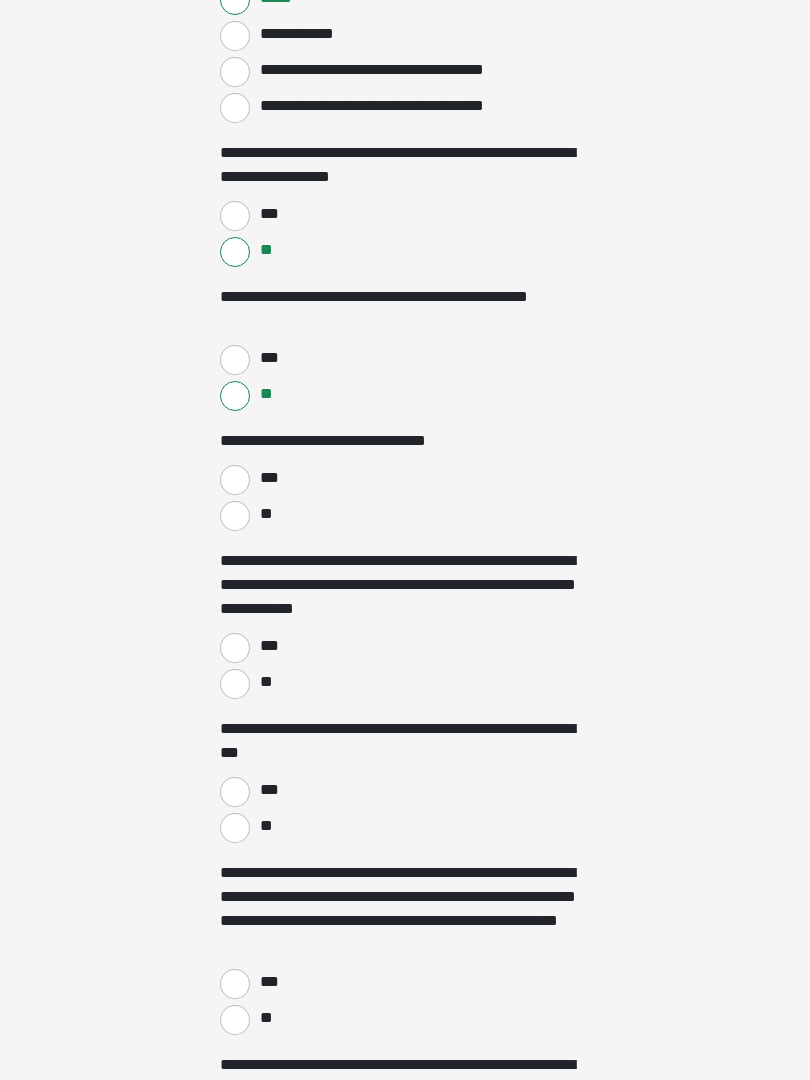 scroll, scrollTop: 2043, scrollLeft: 0, axis: vertical 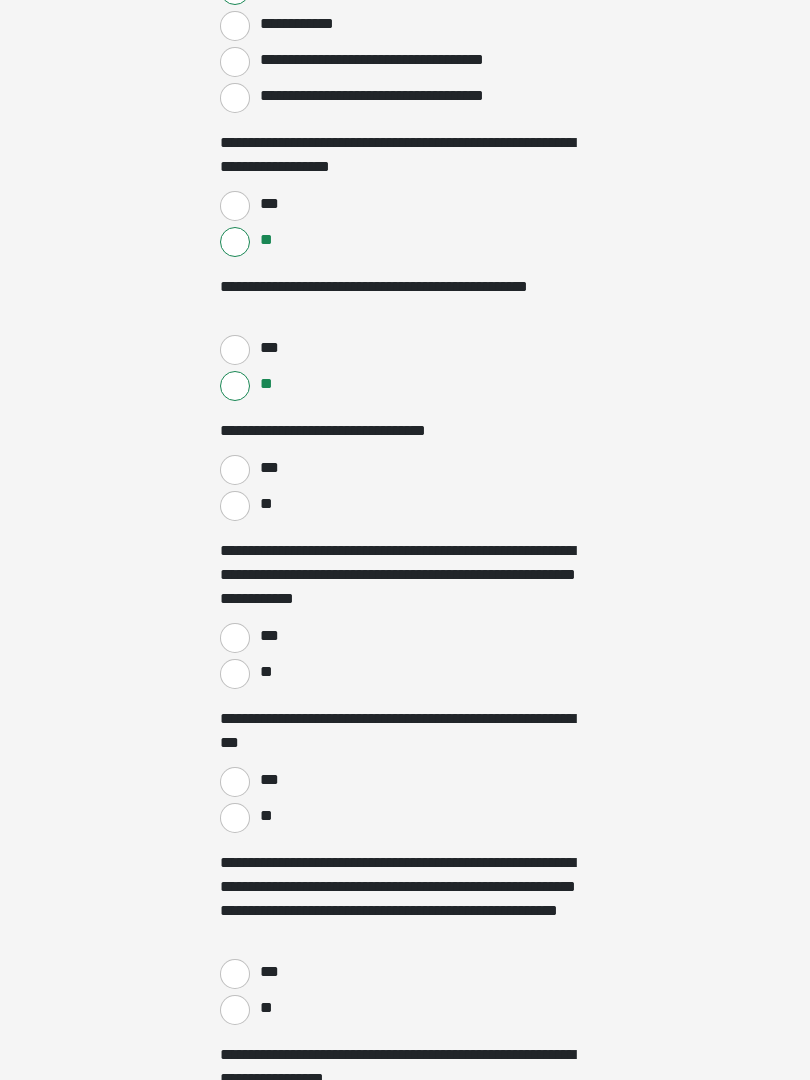 click on "**" at bounding box center (235, 674) 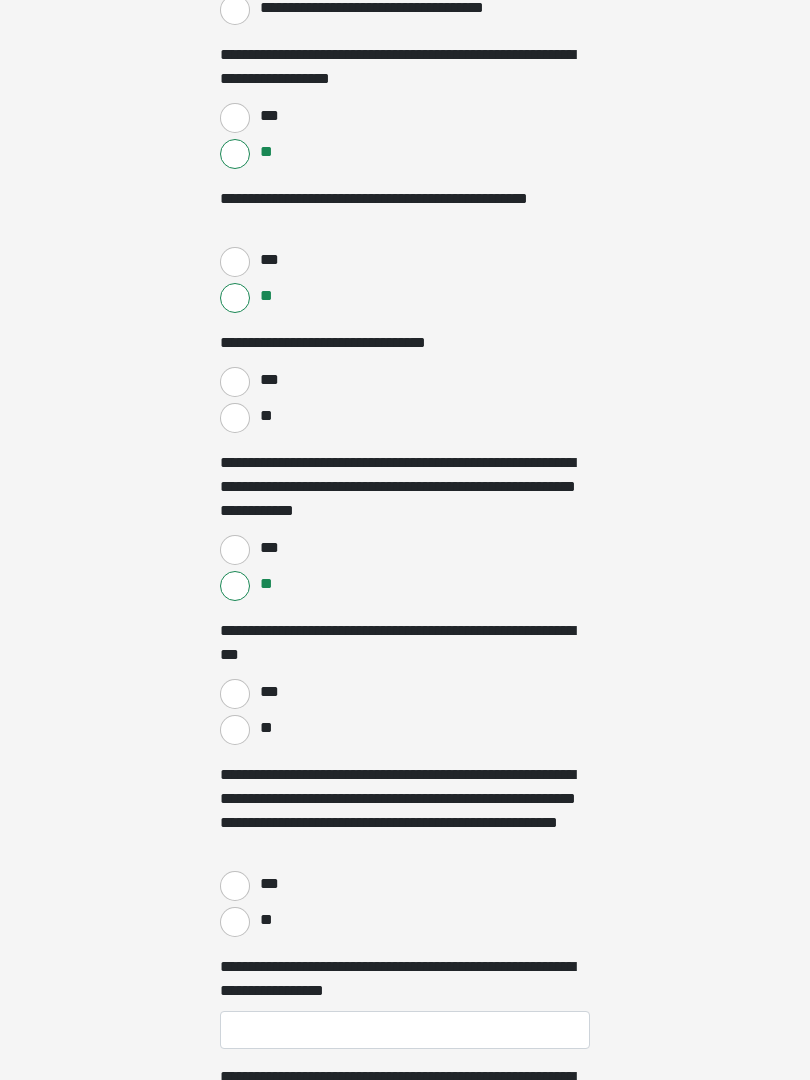 scroll, scrollTop: 2163, scrollLeft: 0, axis: vertical 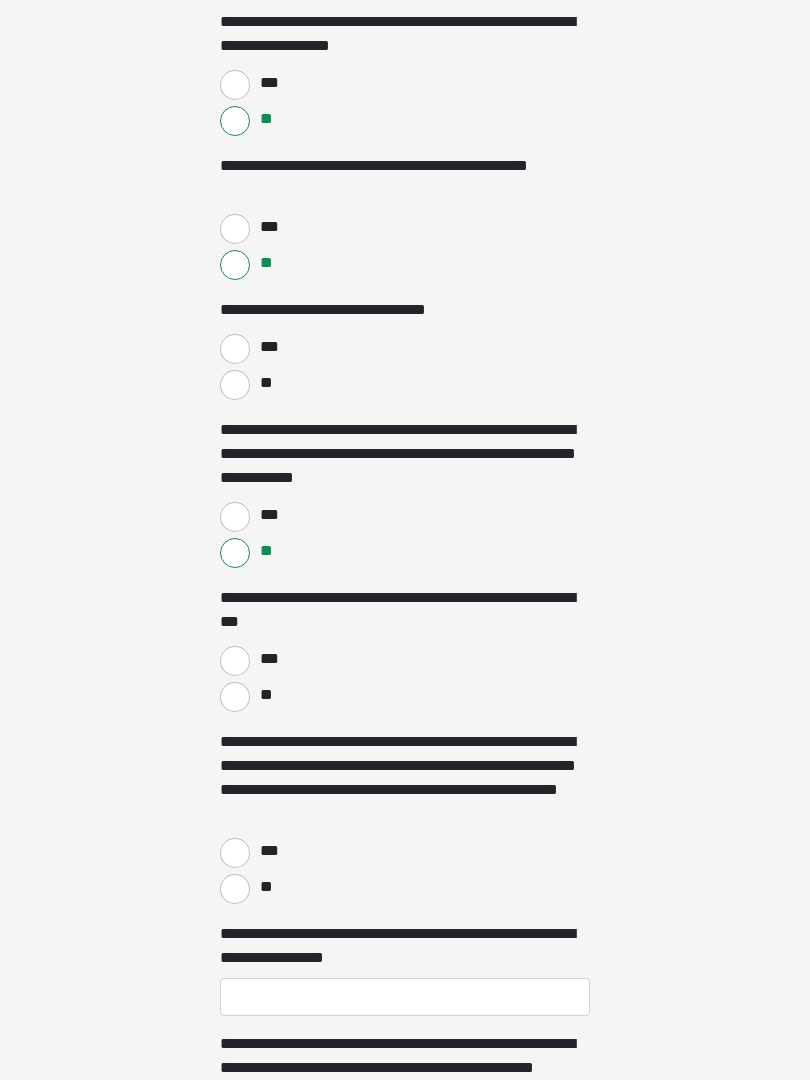 click on "**" at bounding box center (235, 697) 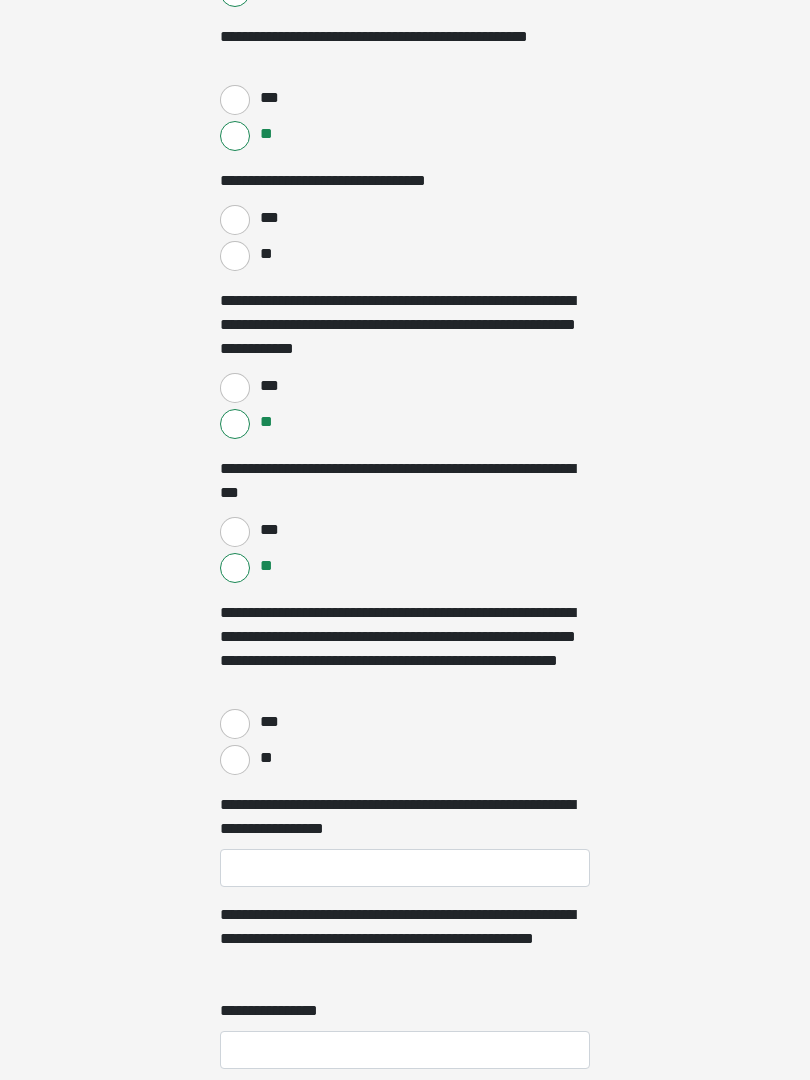 scroll, scrollTop: 2302, scrollLeft: 0, axis: vertical 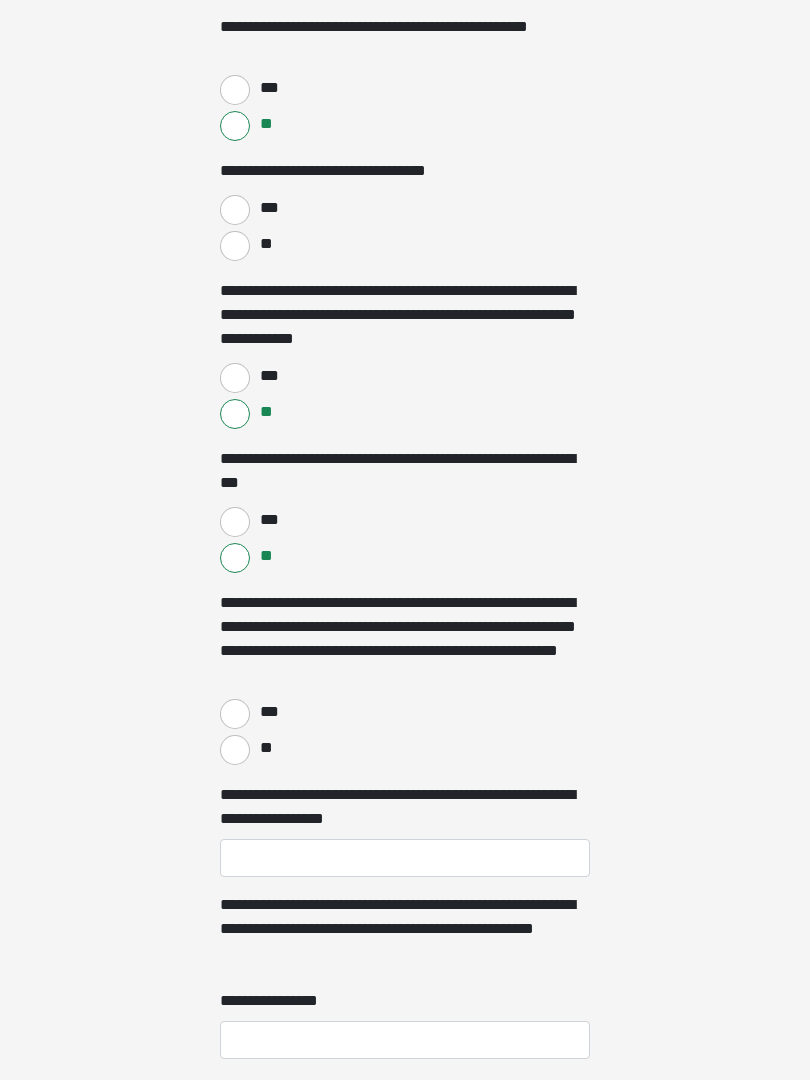 click on "**" at bounding box center [235, 750] 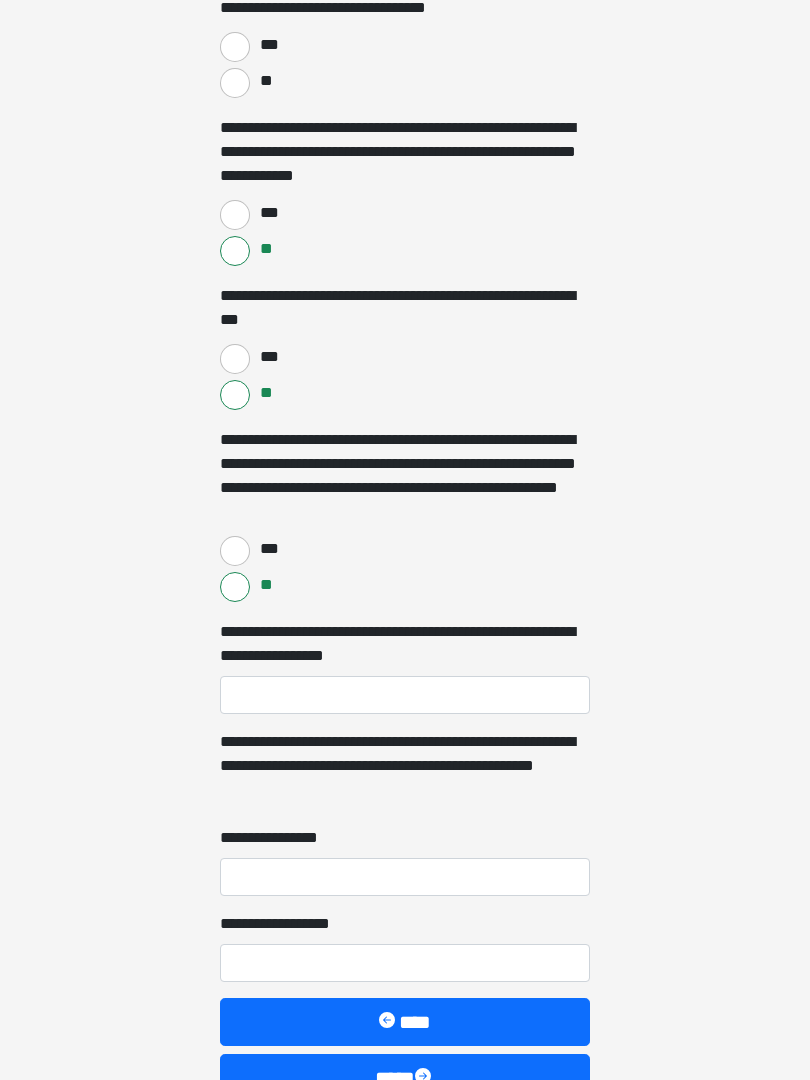 scroll, scrollTop: 2475, scrollLeft: 0, axis: vertical 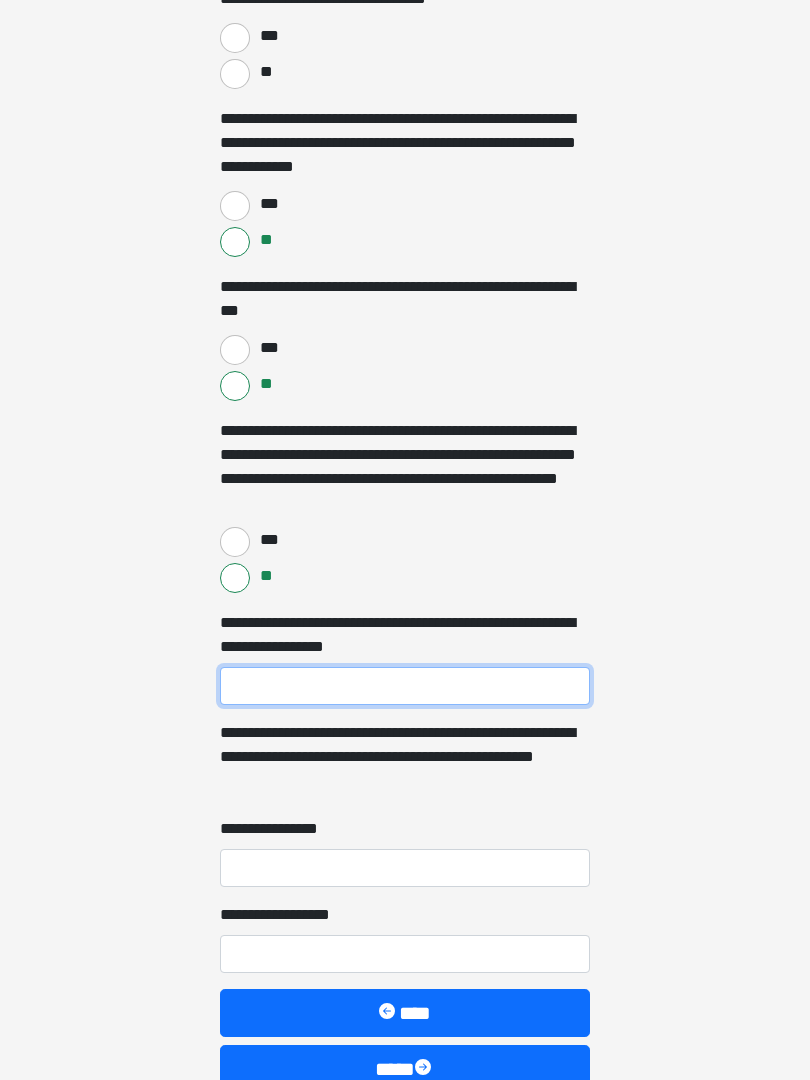 click on "**********" at bounding box center (405, 686) 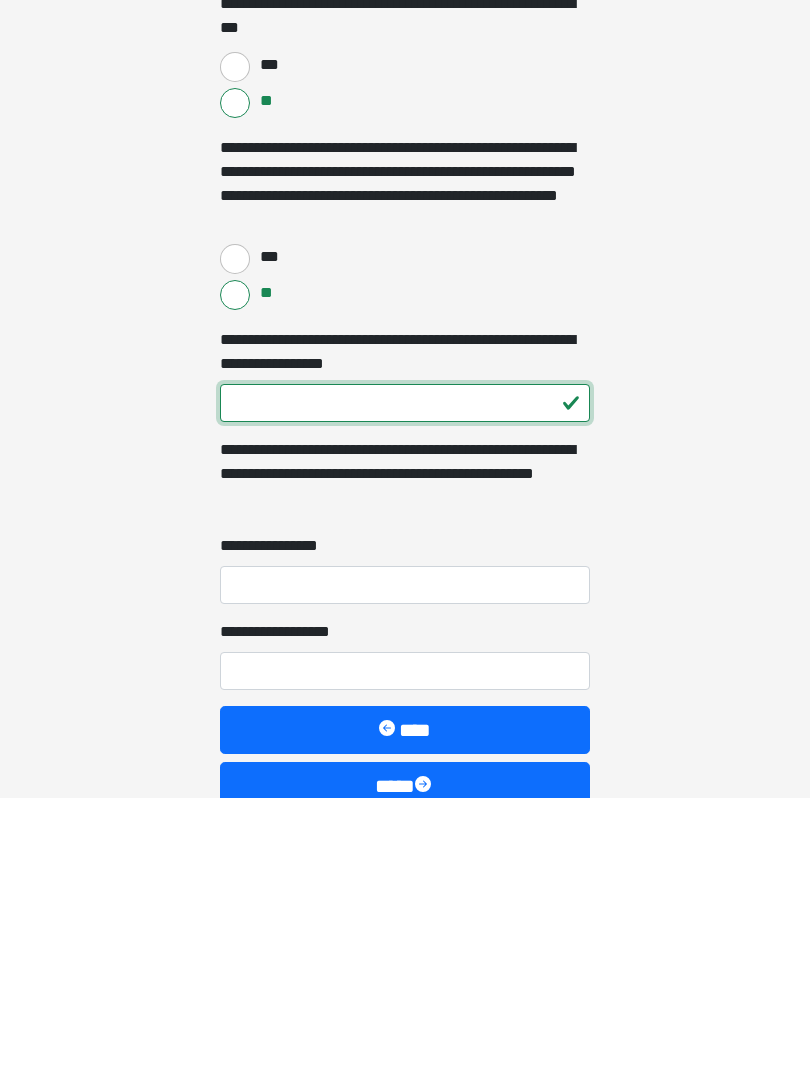 type on "***" 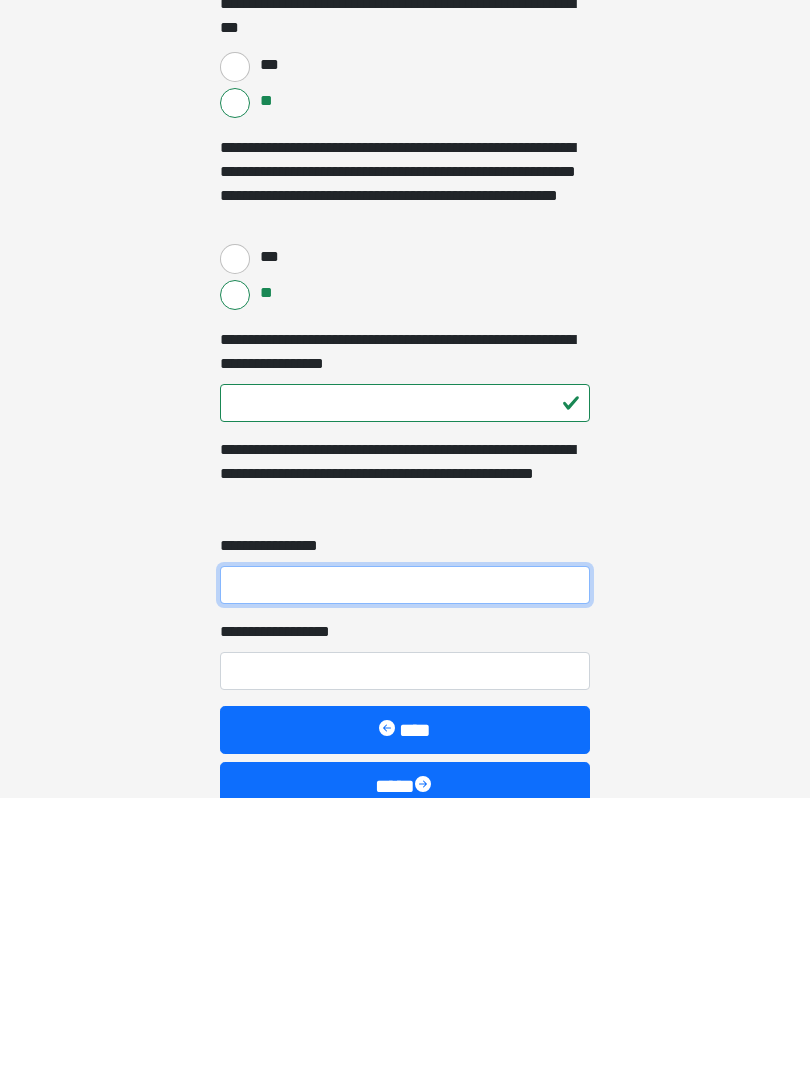 click on "**********" at bounding box center [405, 868] 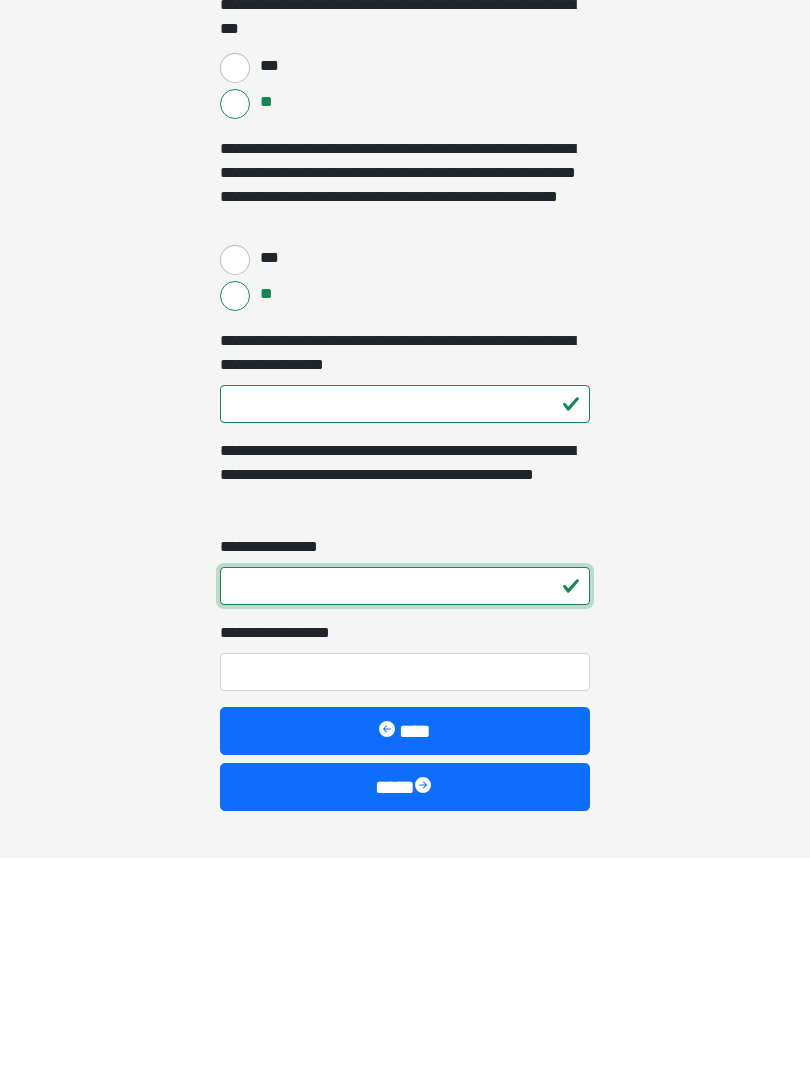 scroll, scrollTop: 2537, scrollLeft: 0, axis: vertical 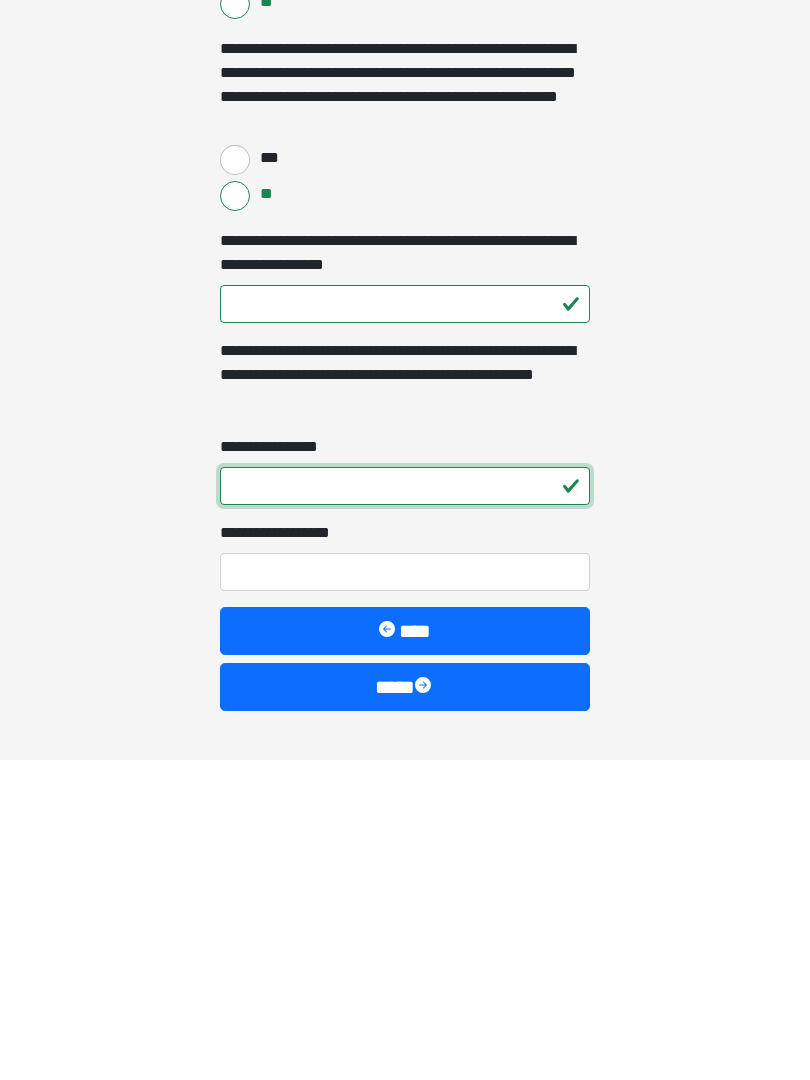 type on "*" 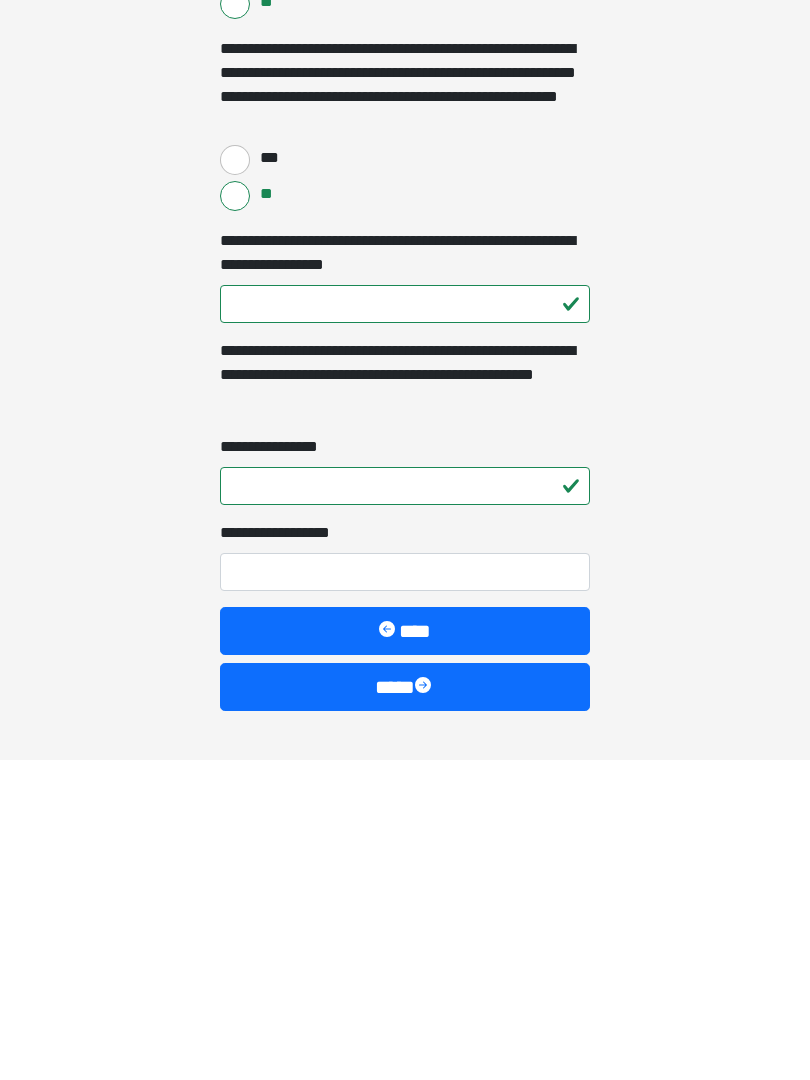 click on "**********" at bounding box center [405, 892] 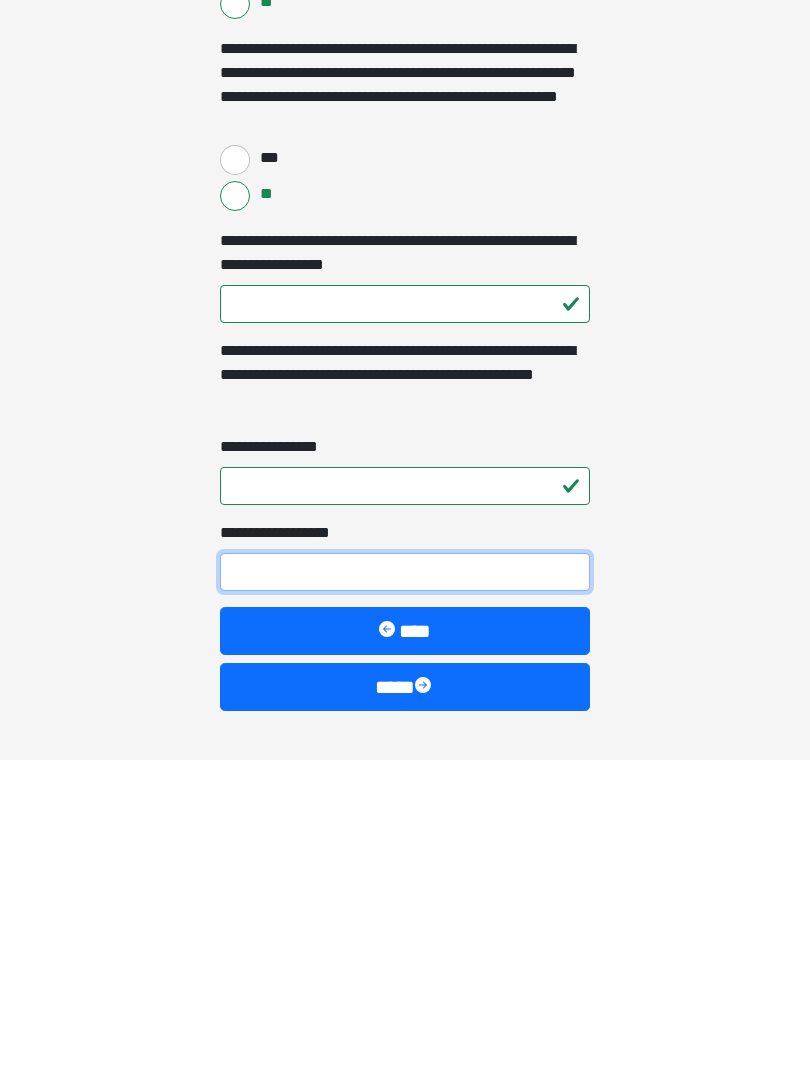 type on "*" 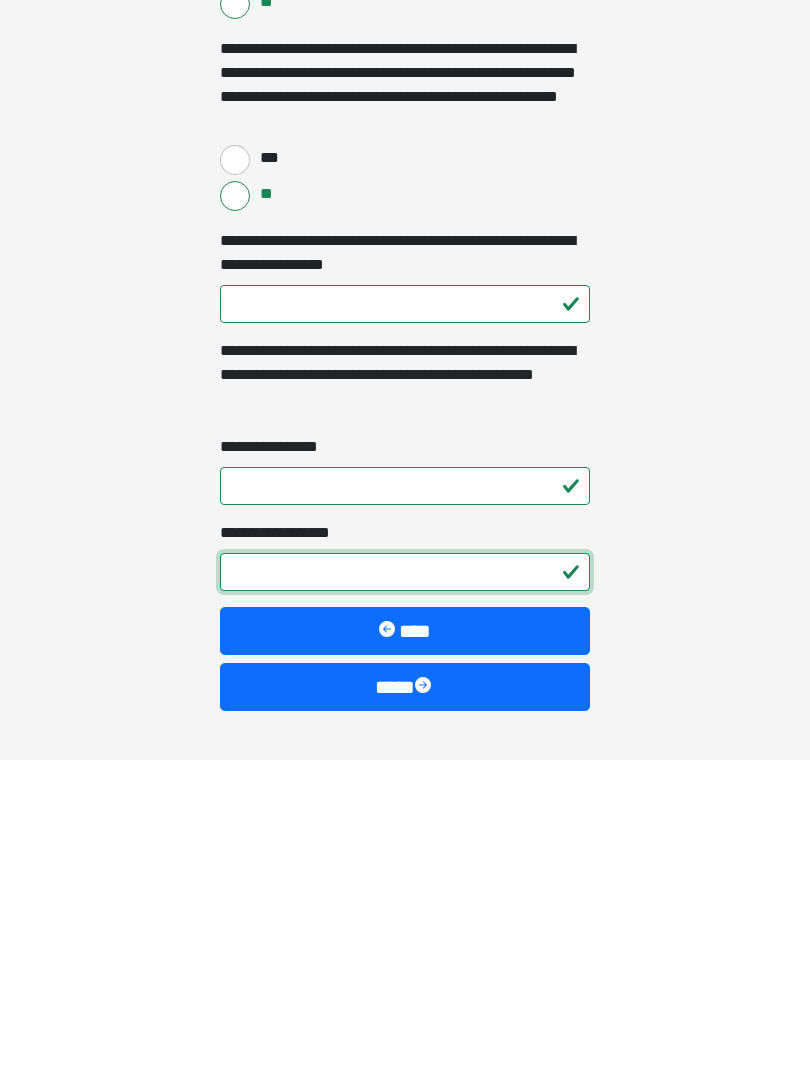 scroll, scrollTop: 2591, scrollLeft: 0, axis: vertical 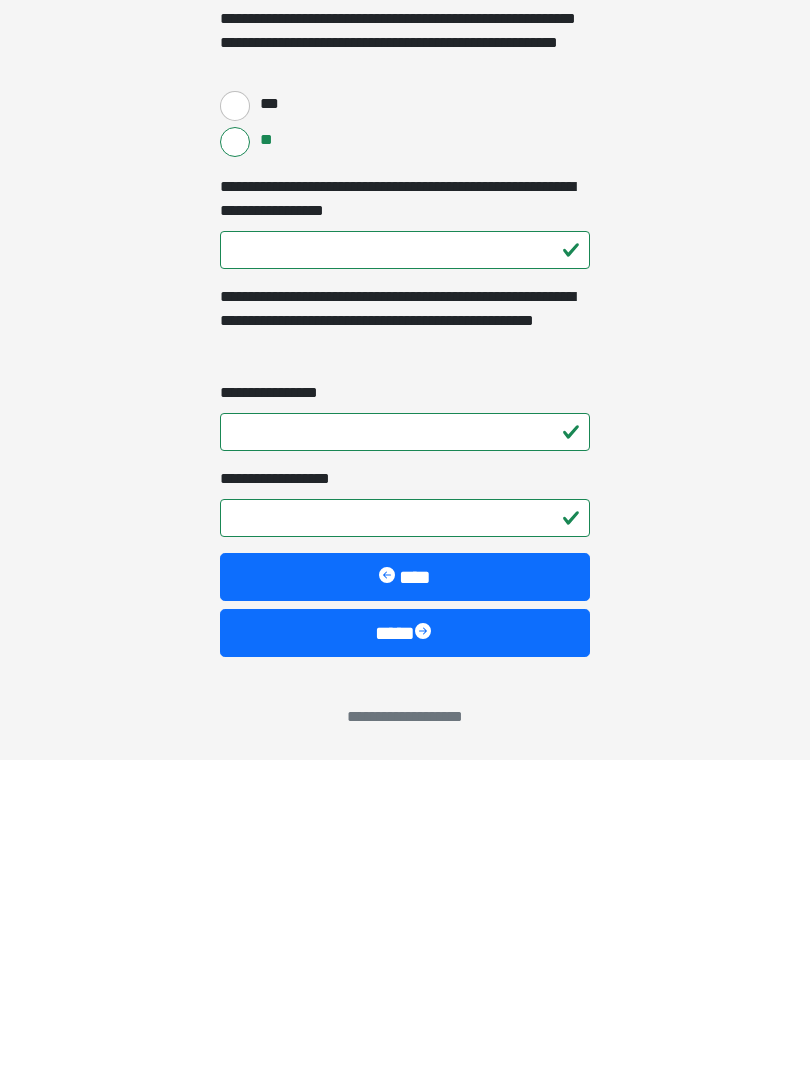 click on "****" at bounding box center [405, 953] 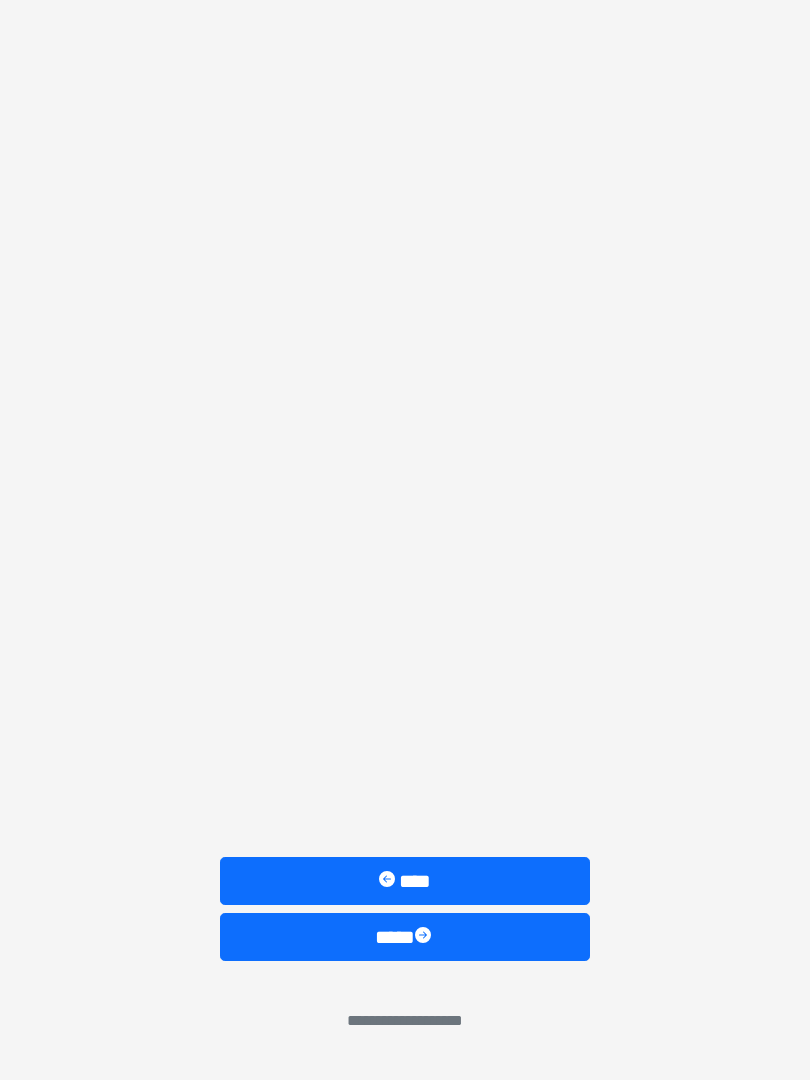 scroll, scrollTop: 0, scrollLeft: 0, axis: both 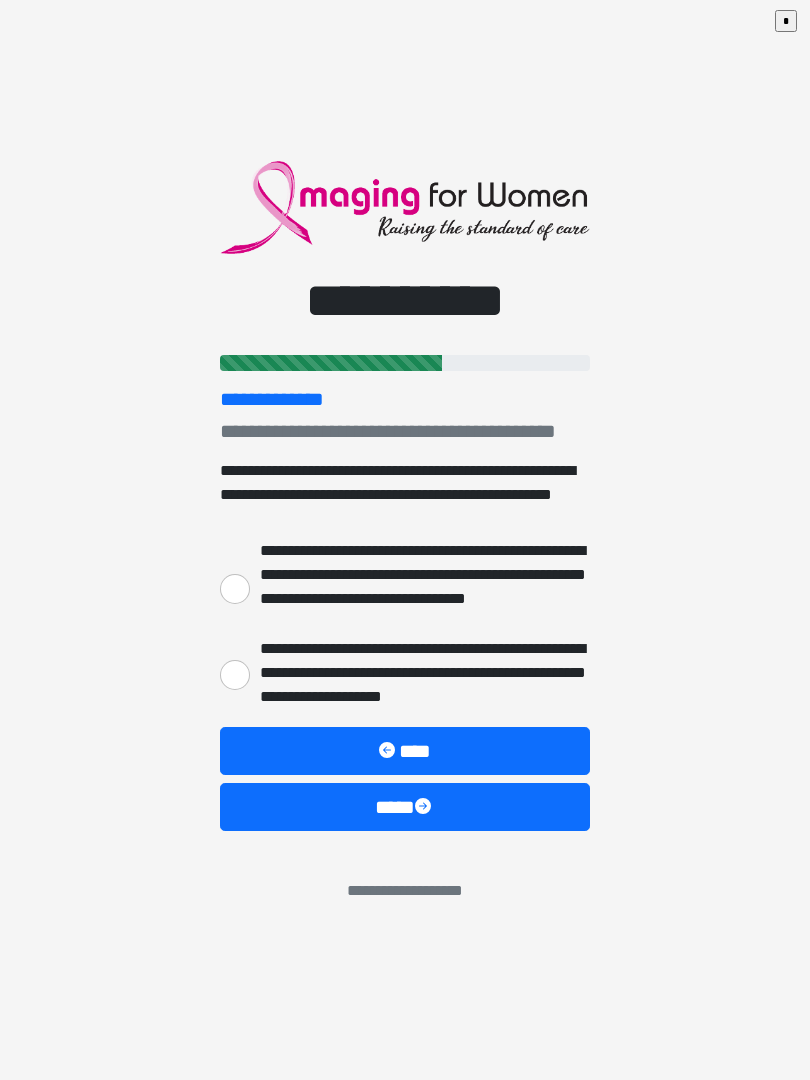 click on "**********" at bounding box center (420, 587) 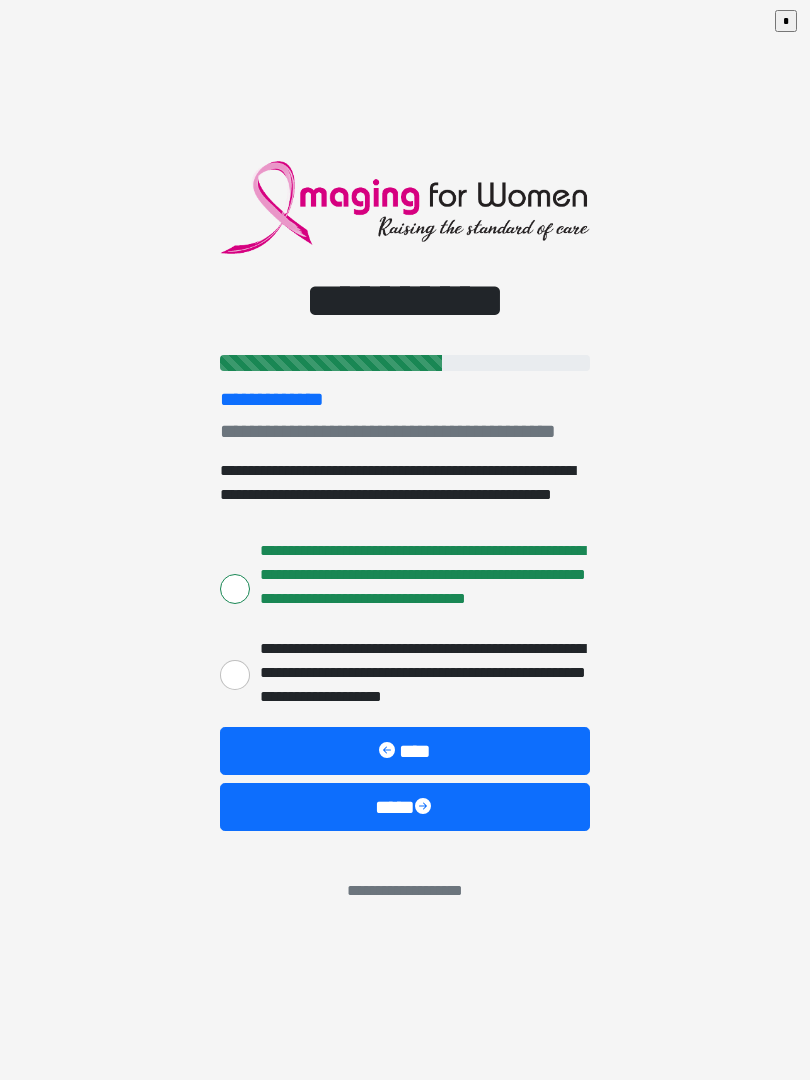 click on "****" at bounding box center [405, 807] 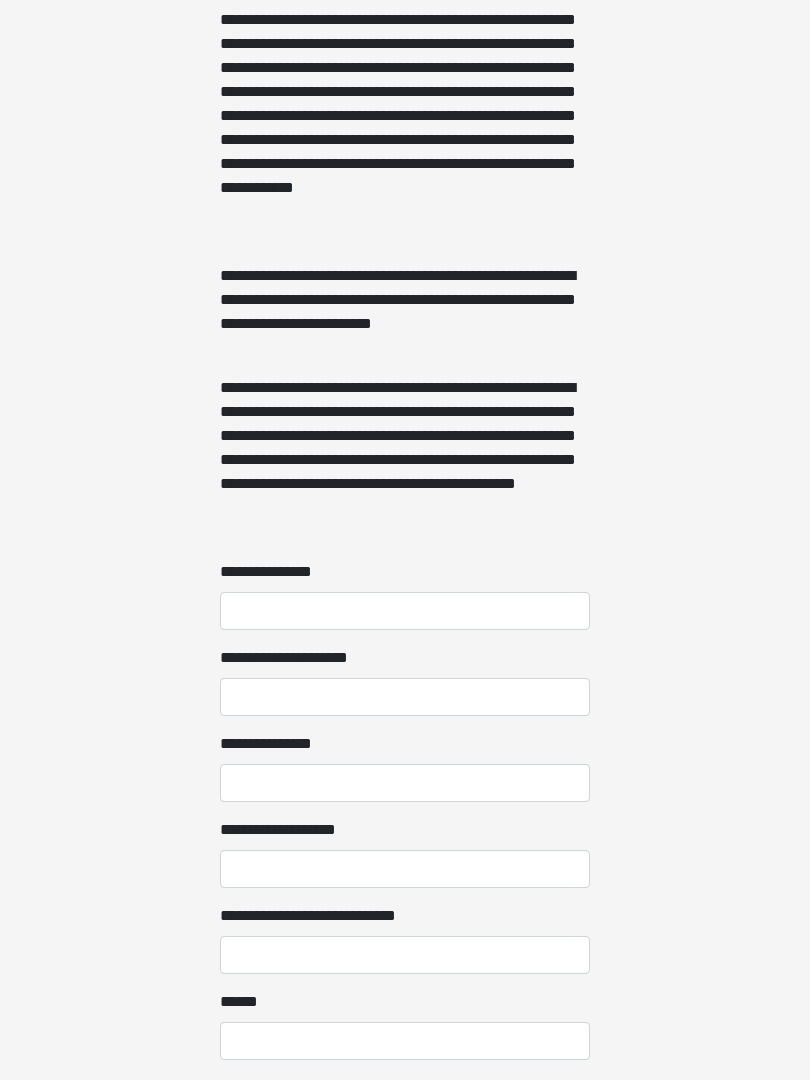 scroll, scrollTop: 1192, scrollLeft: 0, axis: vertical 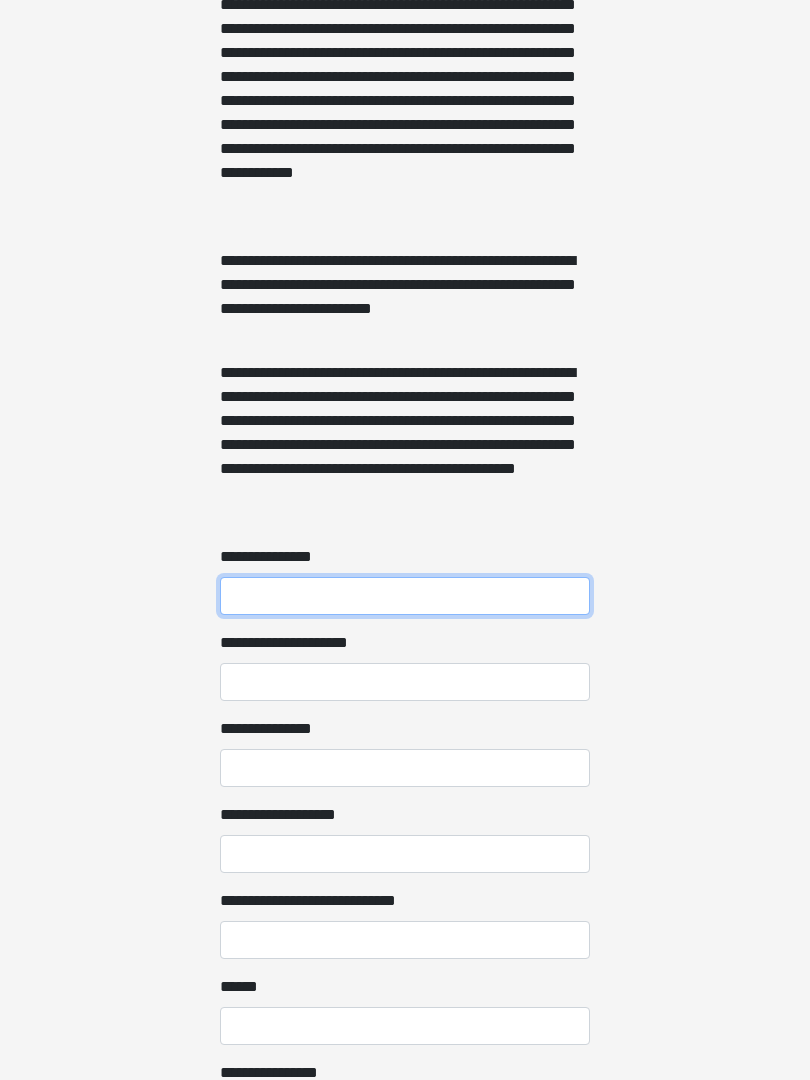 click on "**********" at bounding box center (405, 597) 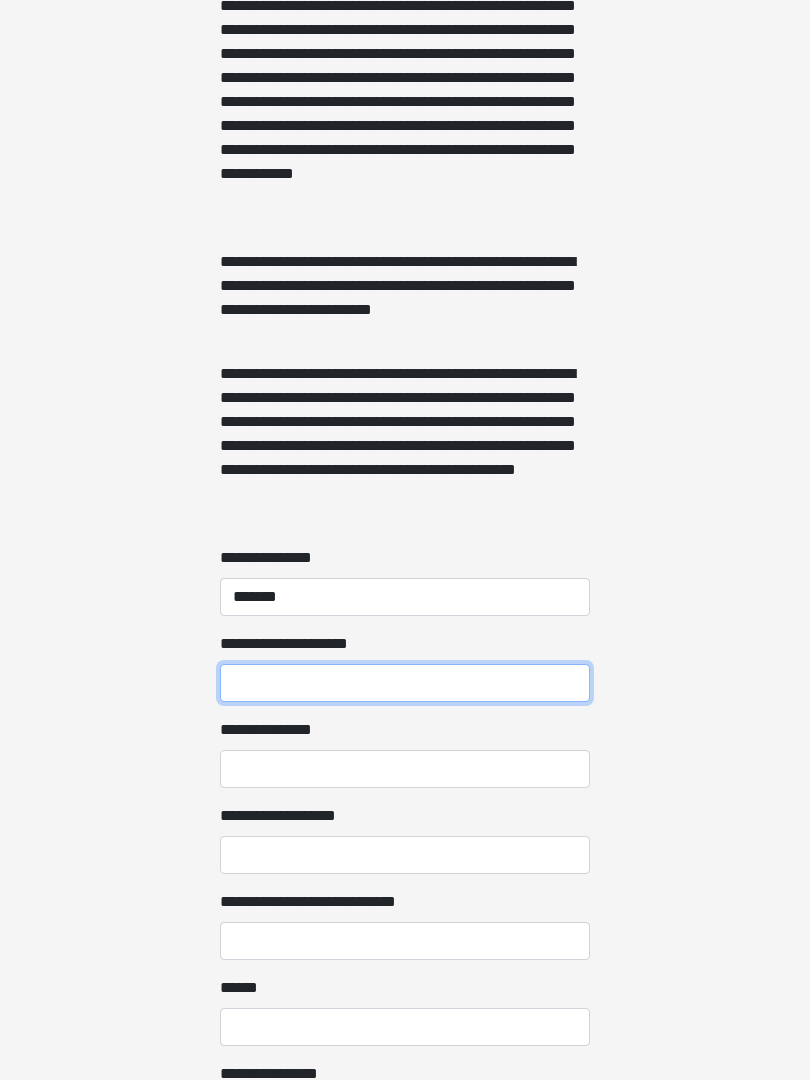 click on "**********" at bounding box center (405, 683) 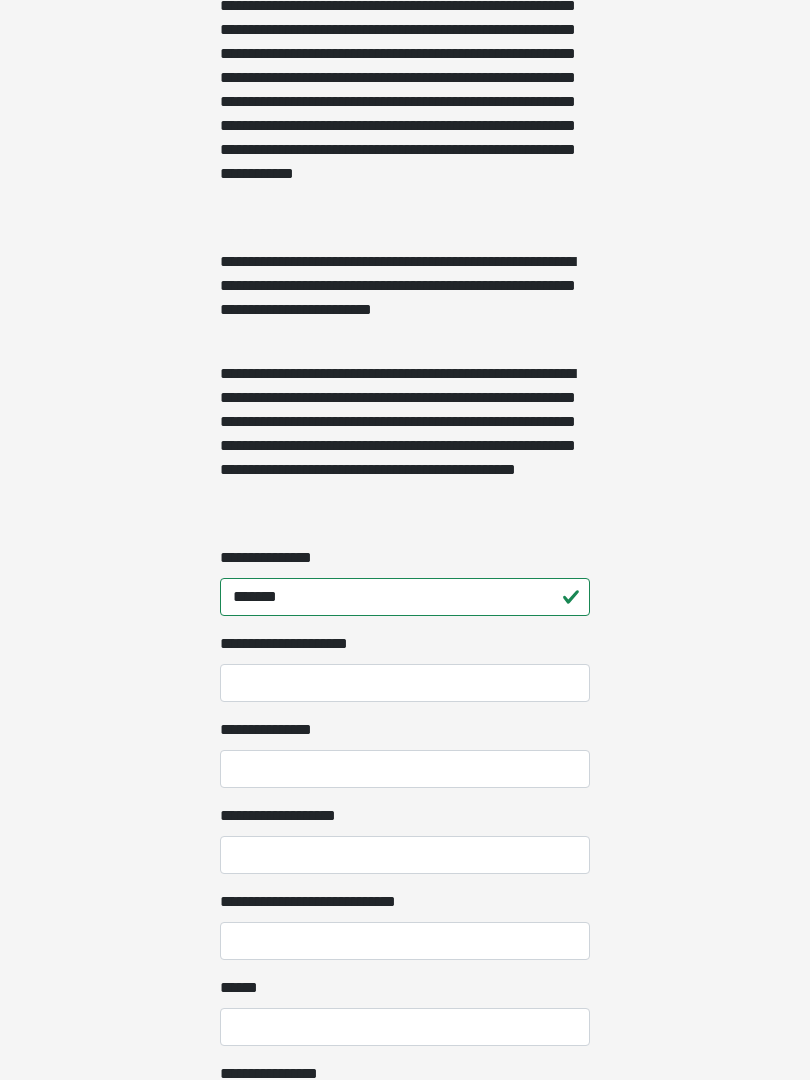 click on "*******" at bounding box center [405, 597] 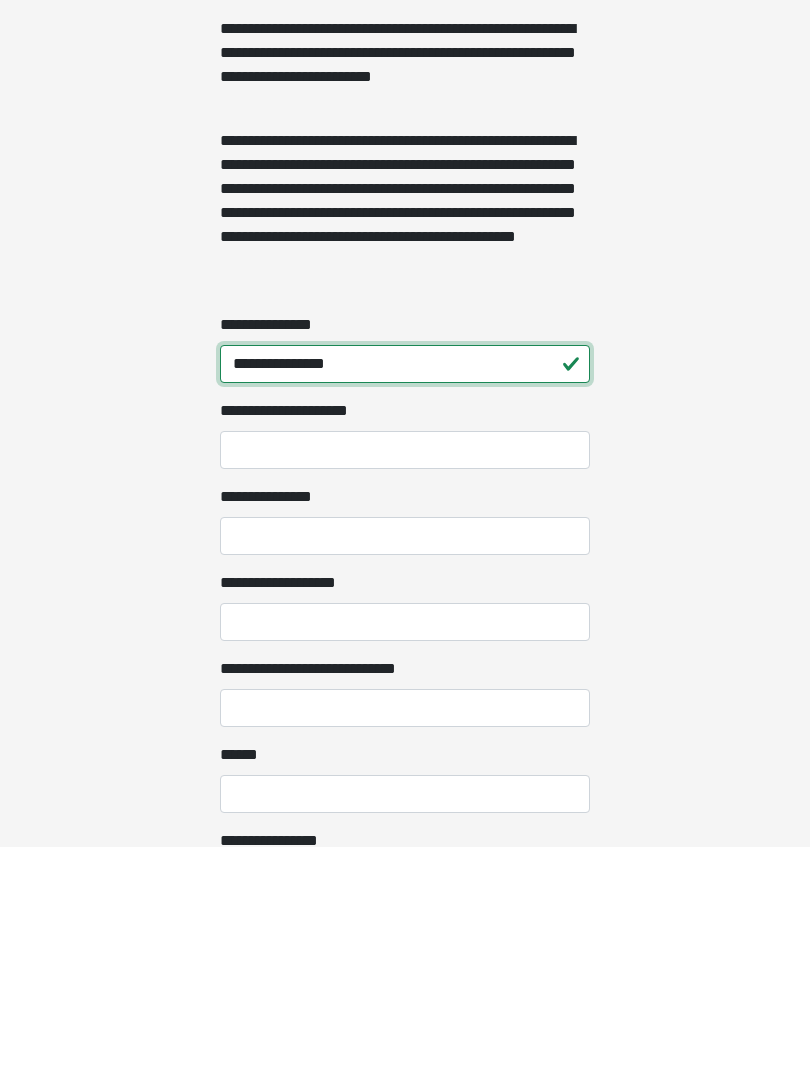 type on "**********" 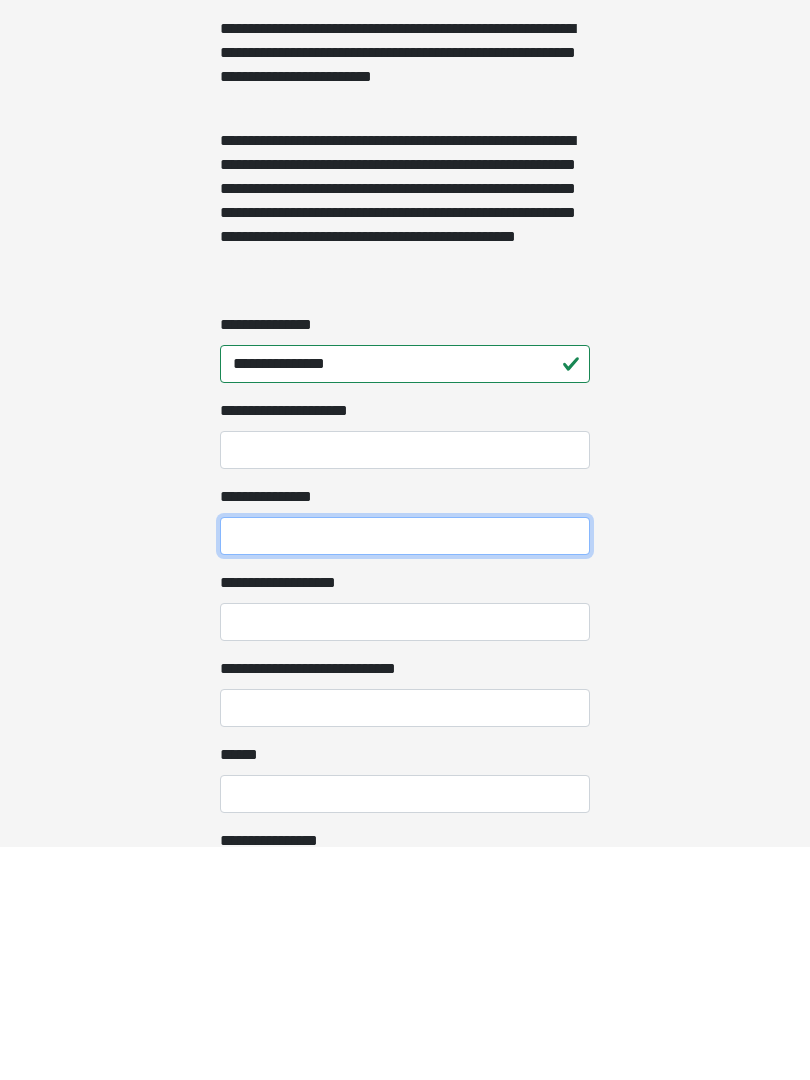 click on "**********" at bounding box center (405, 769) 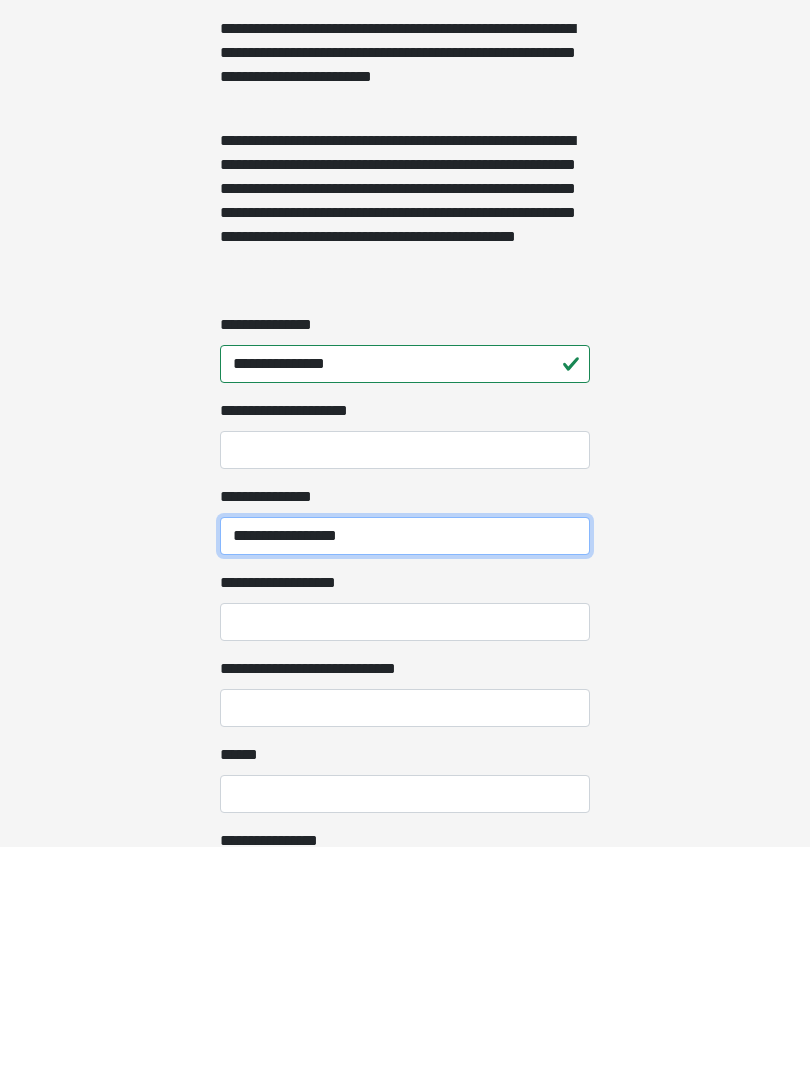 scroll, scrollTop: 1198, scrollLeft: 0, axis: vertical 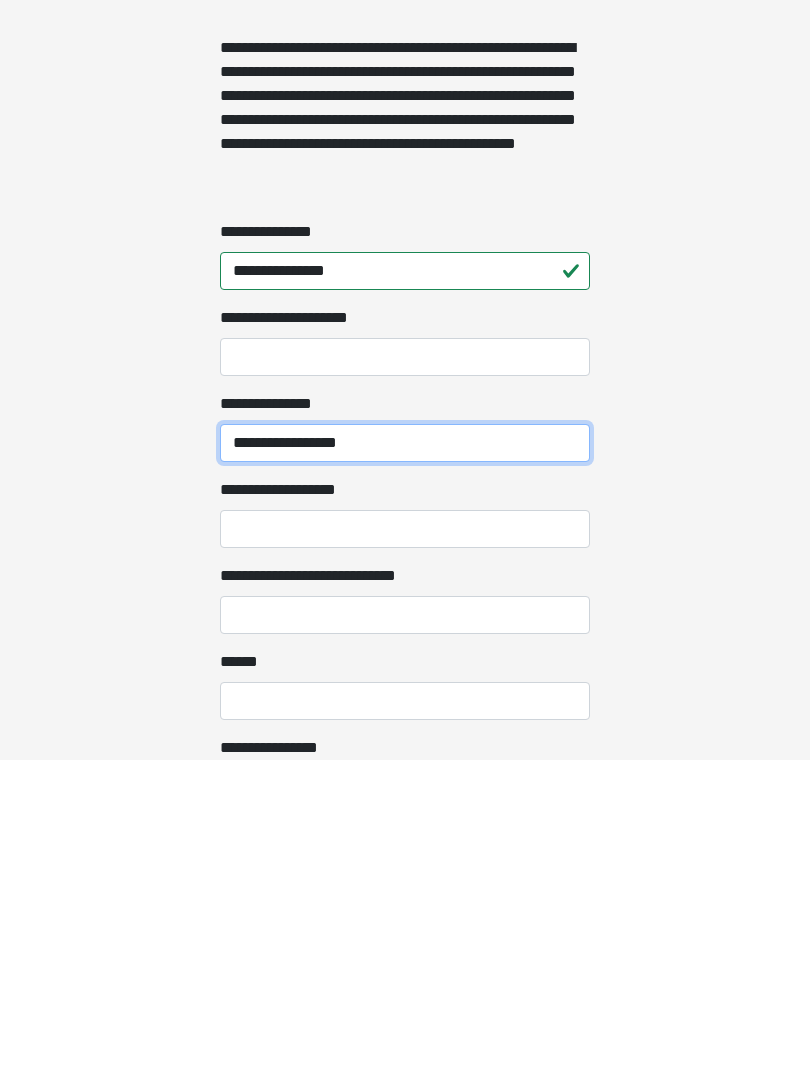 type on "**********" 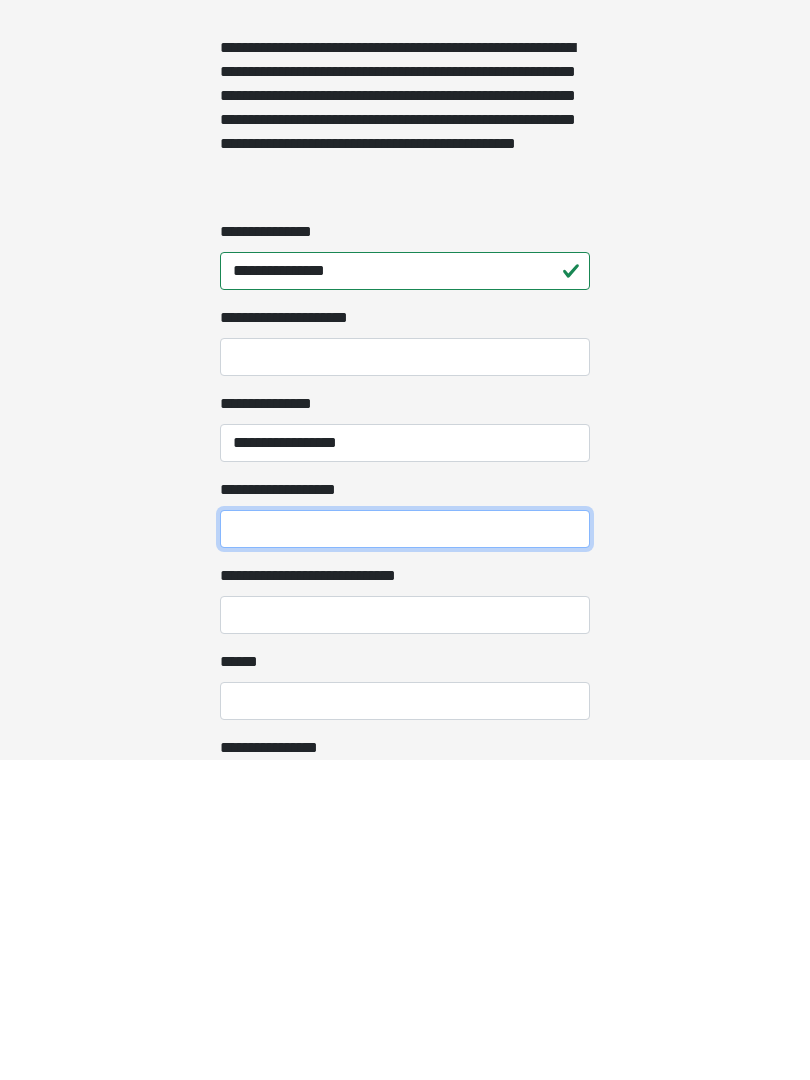 click on "**********" at bounding box center [405, 849] 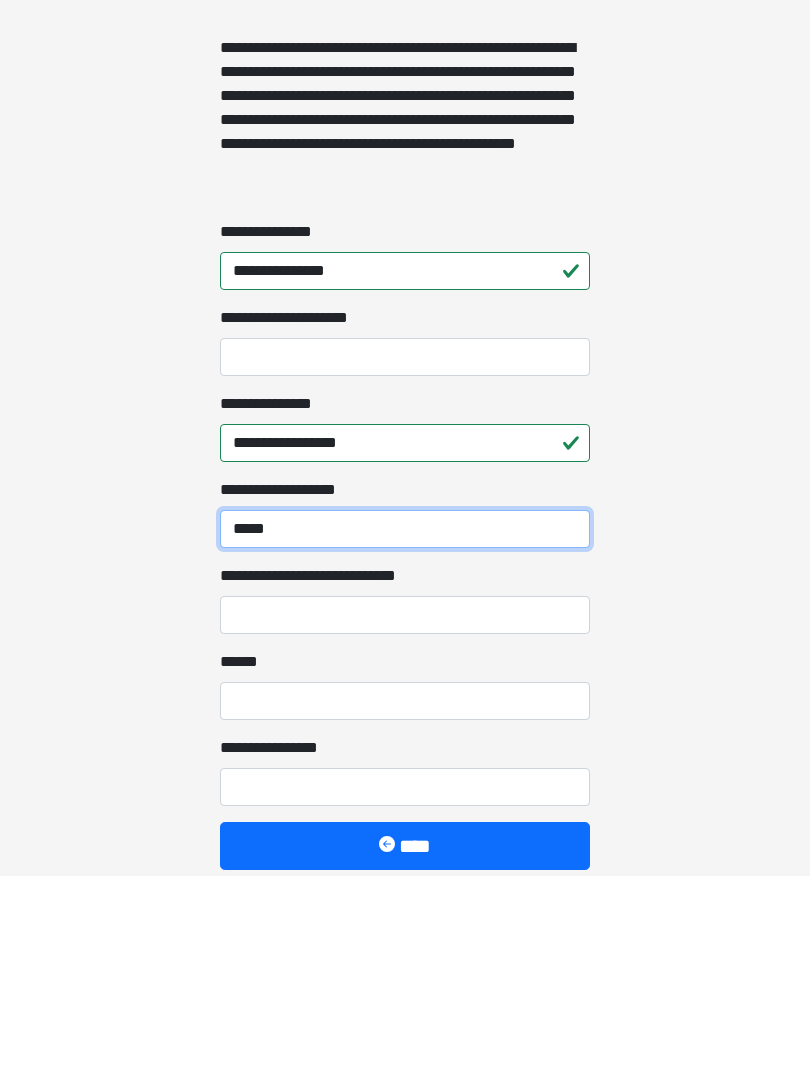 scroll, scrollTop: 1319, scrollLeft: 0, axis: vertical 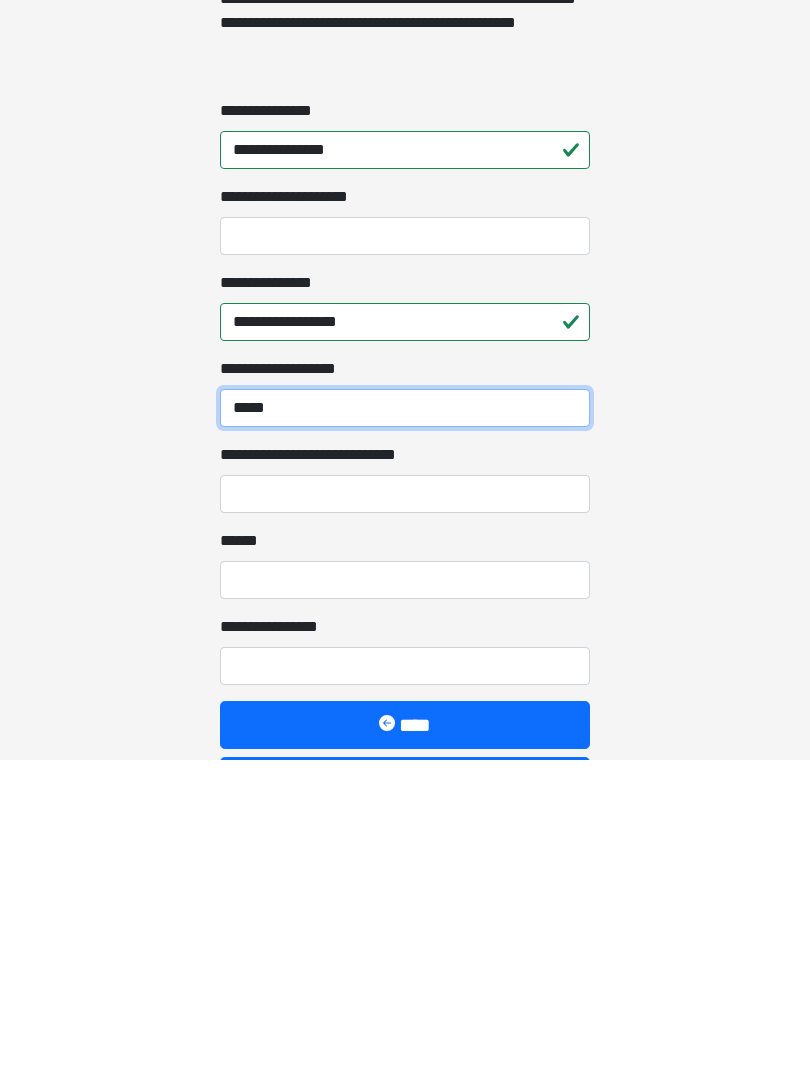 type on "*****" 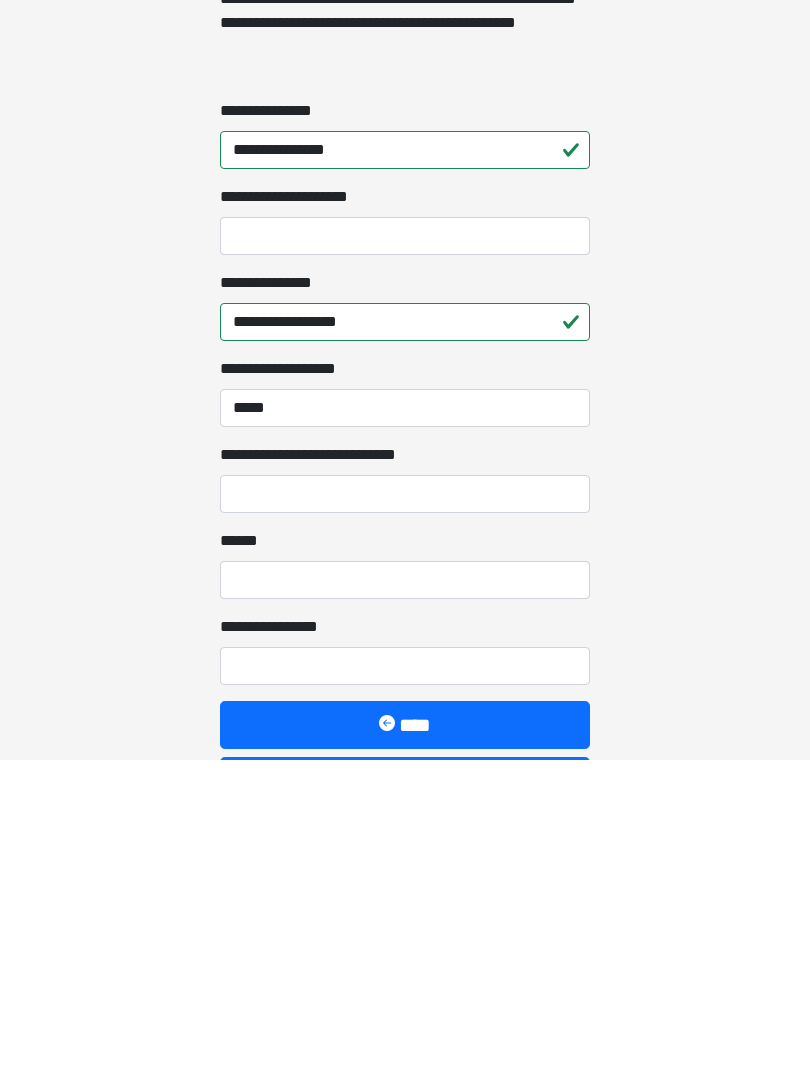 click on "**********" at bounding box center (405, 814) 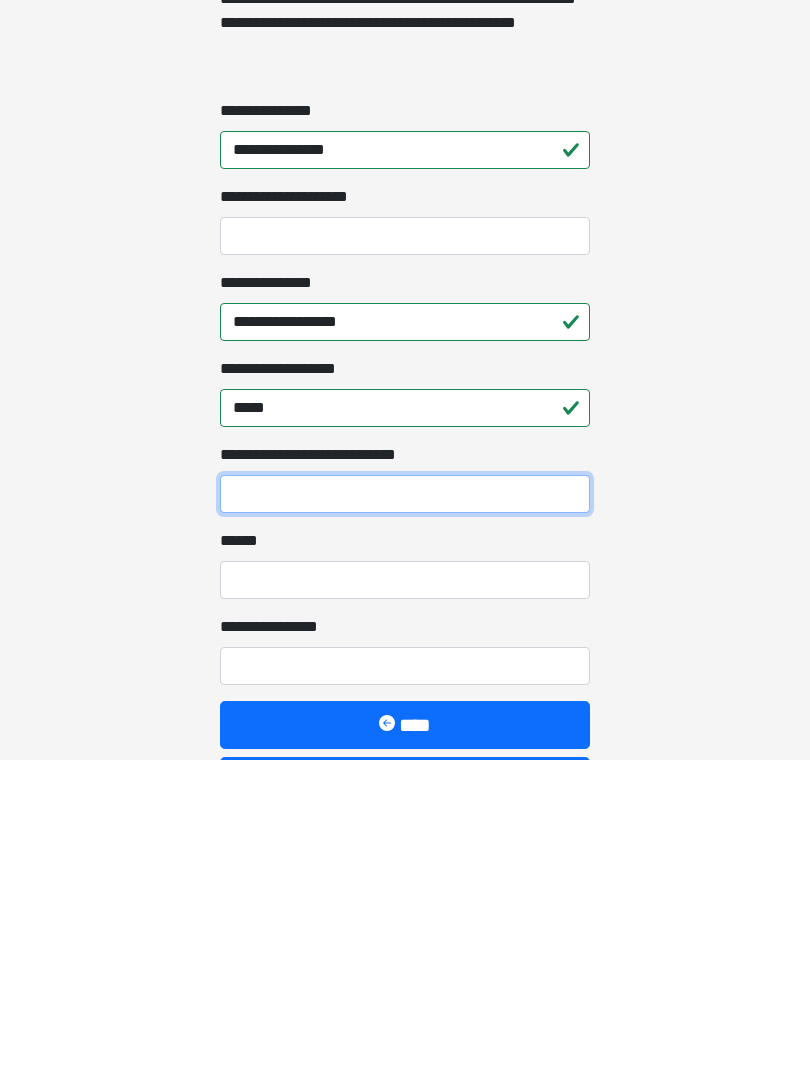 scroll, scrollTop: 1467, scrollLeft: 0, axis: vertical 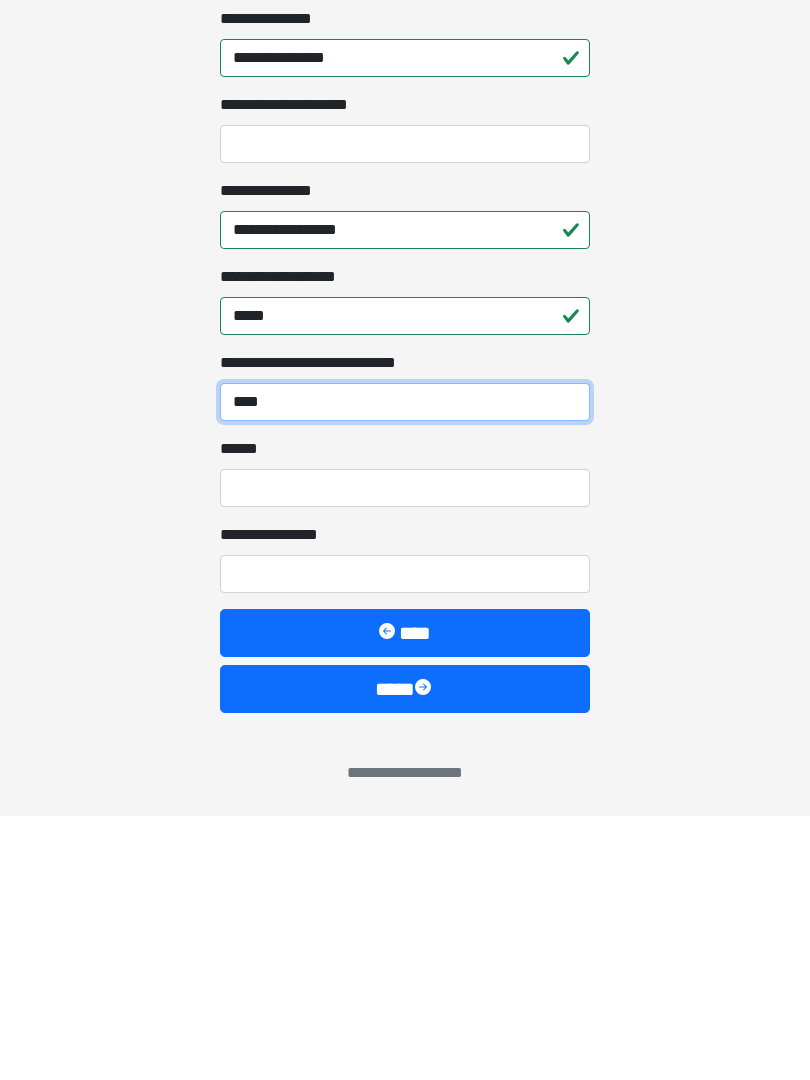 type on "****" 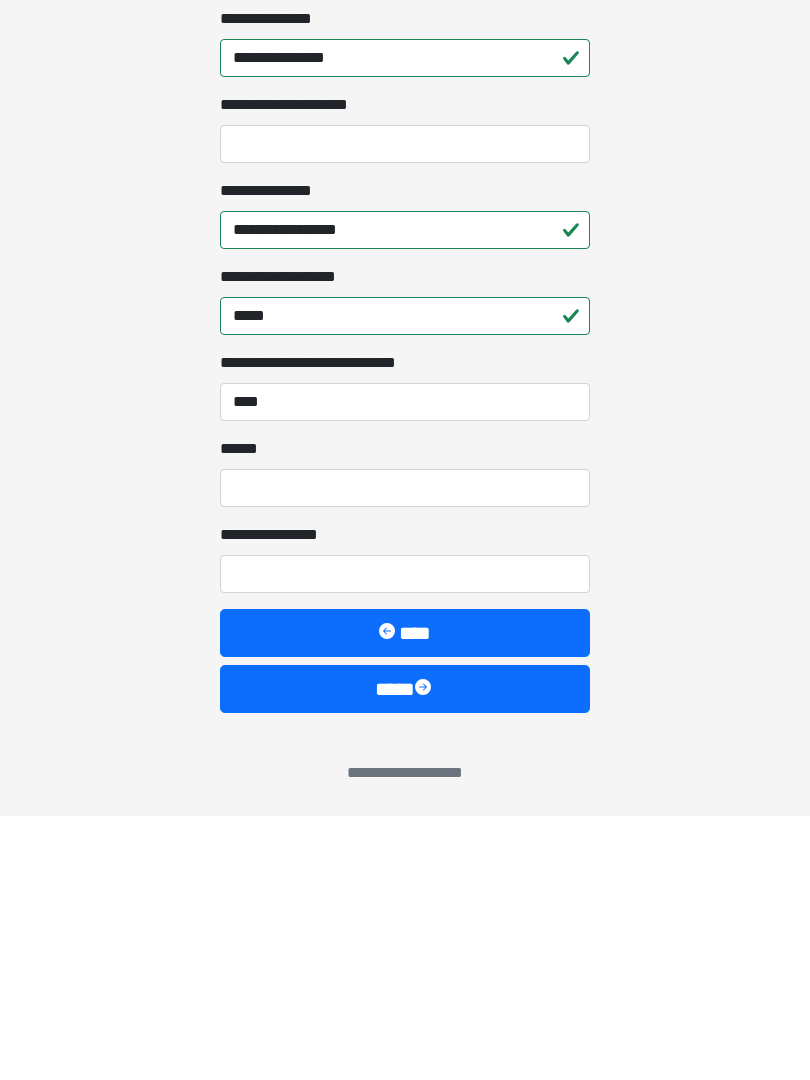 click on "**** *" at bounding box center [405, 752] 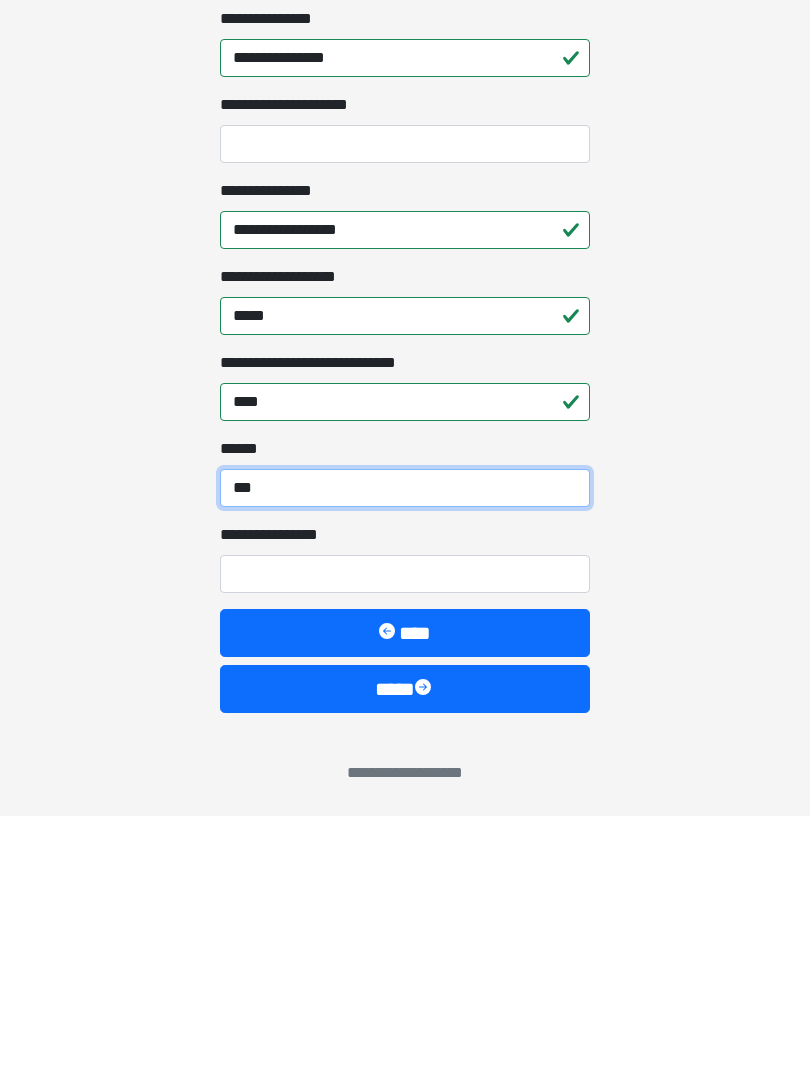 type on "***" 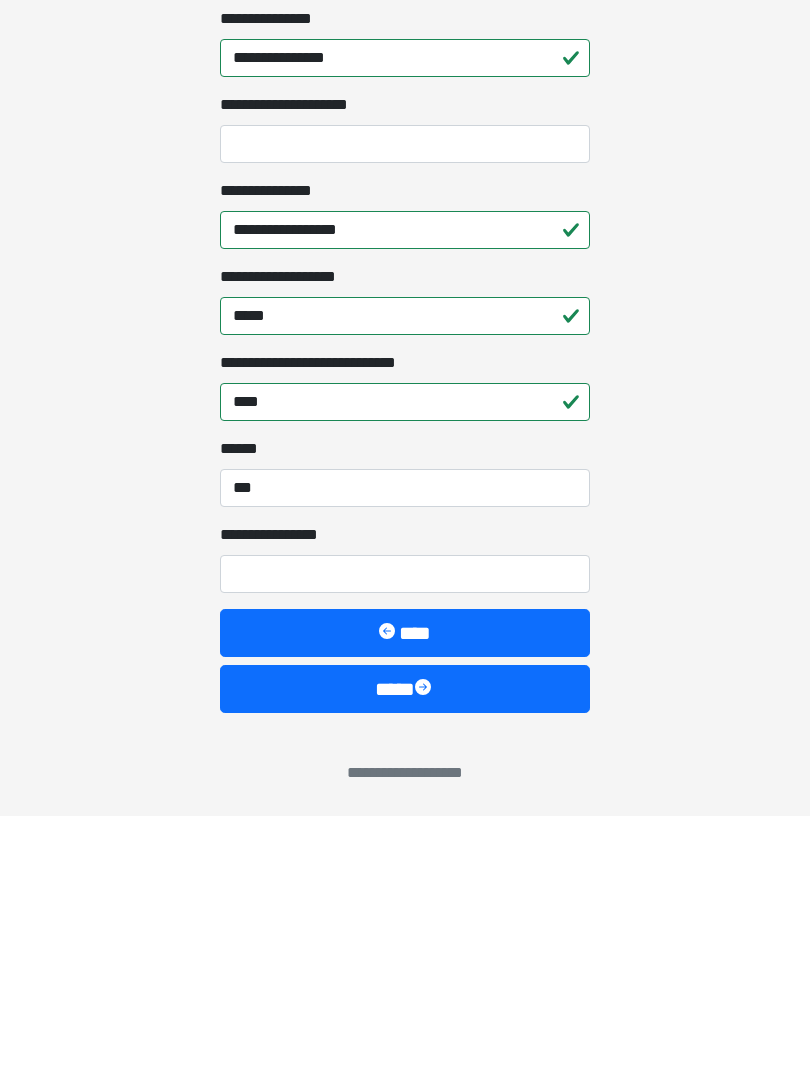 click on "**********" at bounding box center [405, 838] 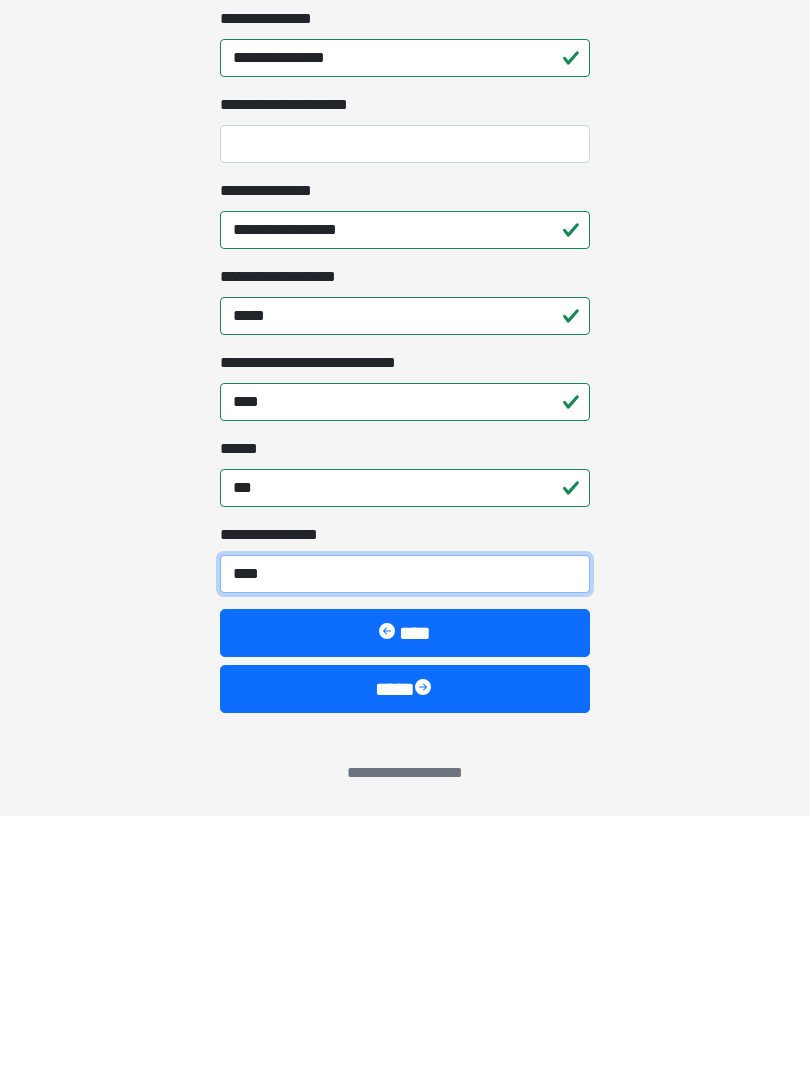 type on "*****" 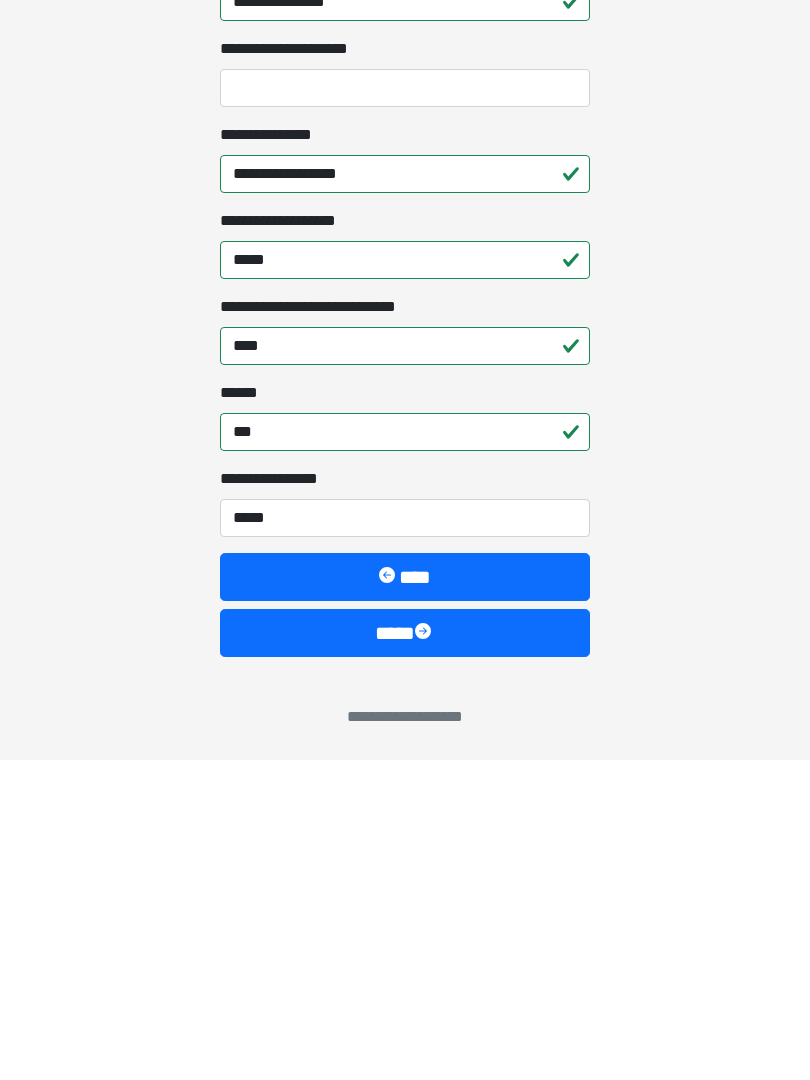 click on "****" at bounding box center (405, 953) 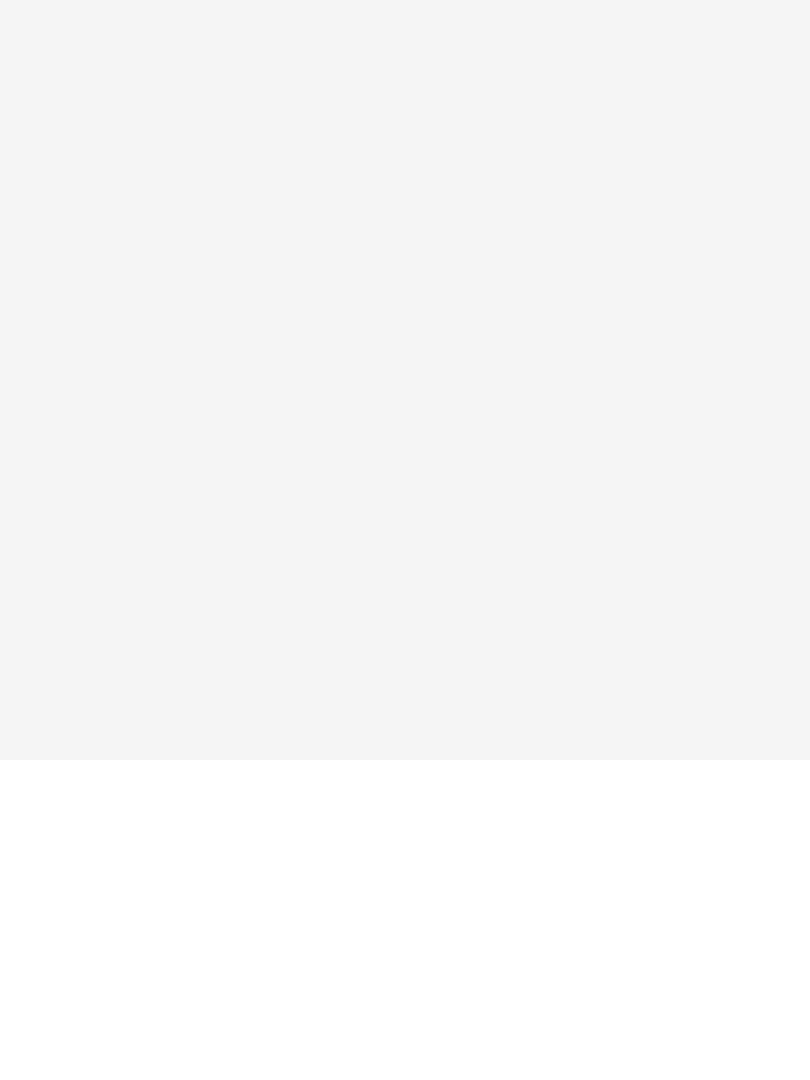 scroll, scrollTop: 0, scrollLeft: 0, axis: both 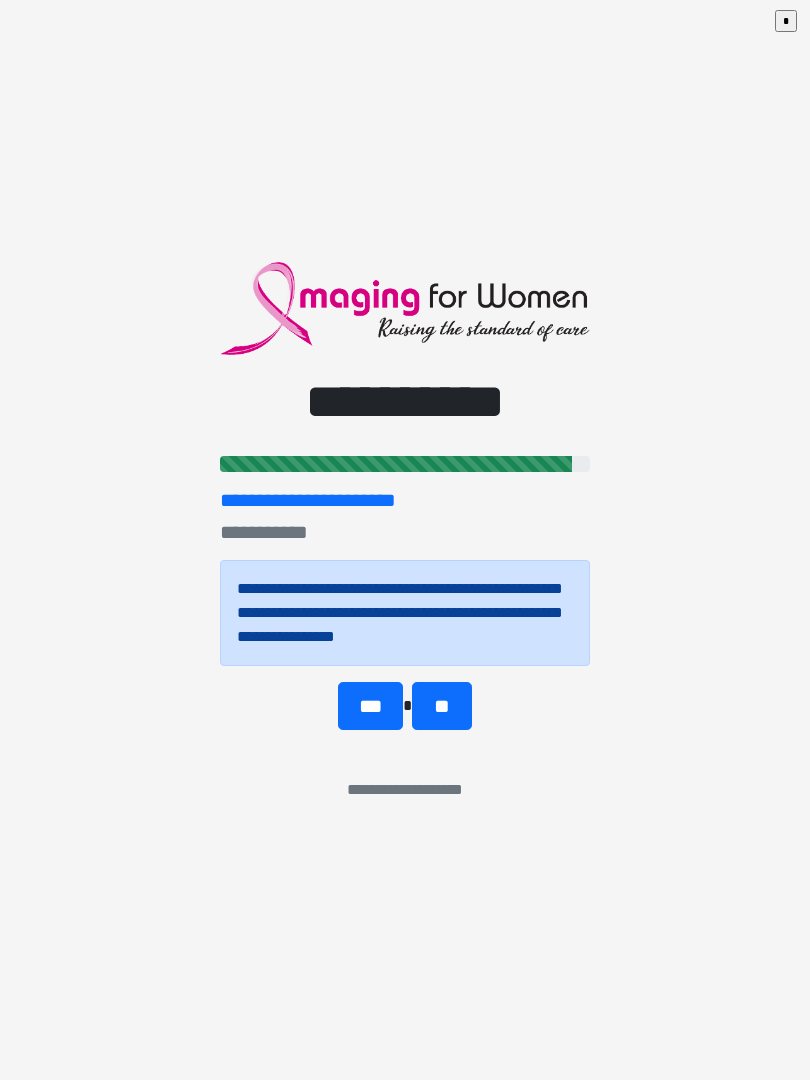 click on "**" at bounding box center [441, 706] 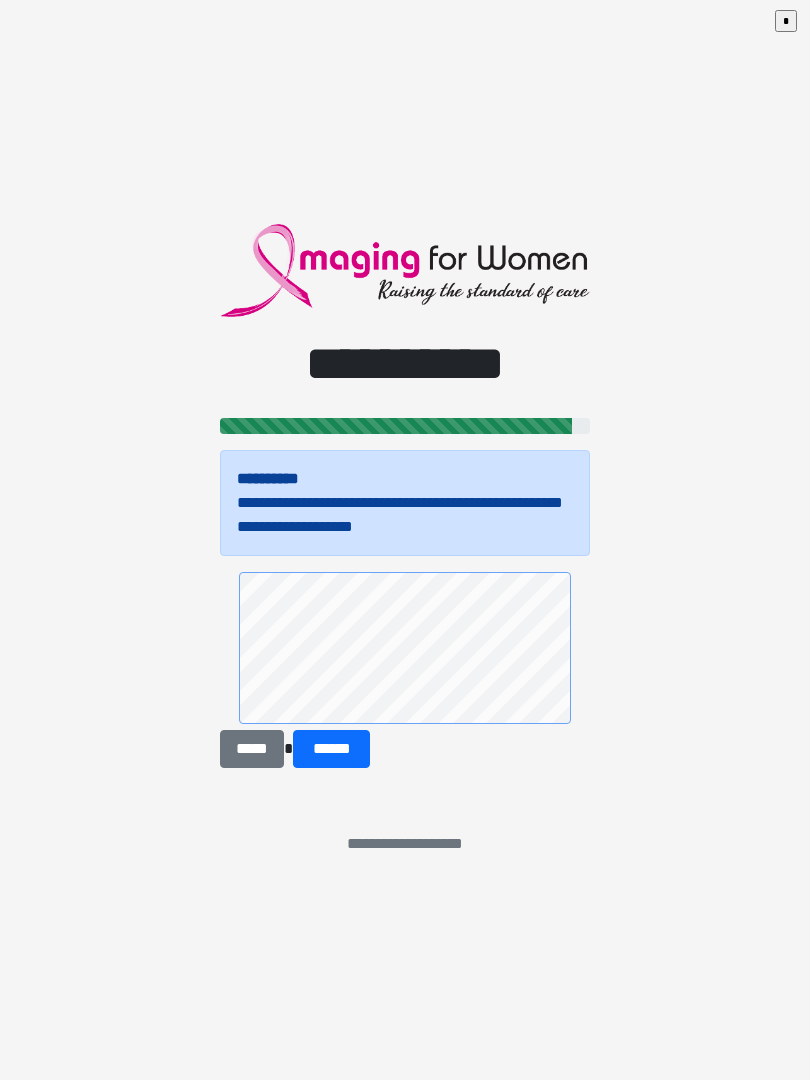 click on "******" at bounding box center [331, 749] 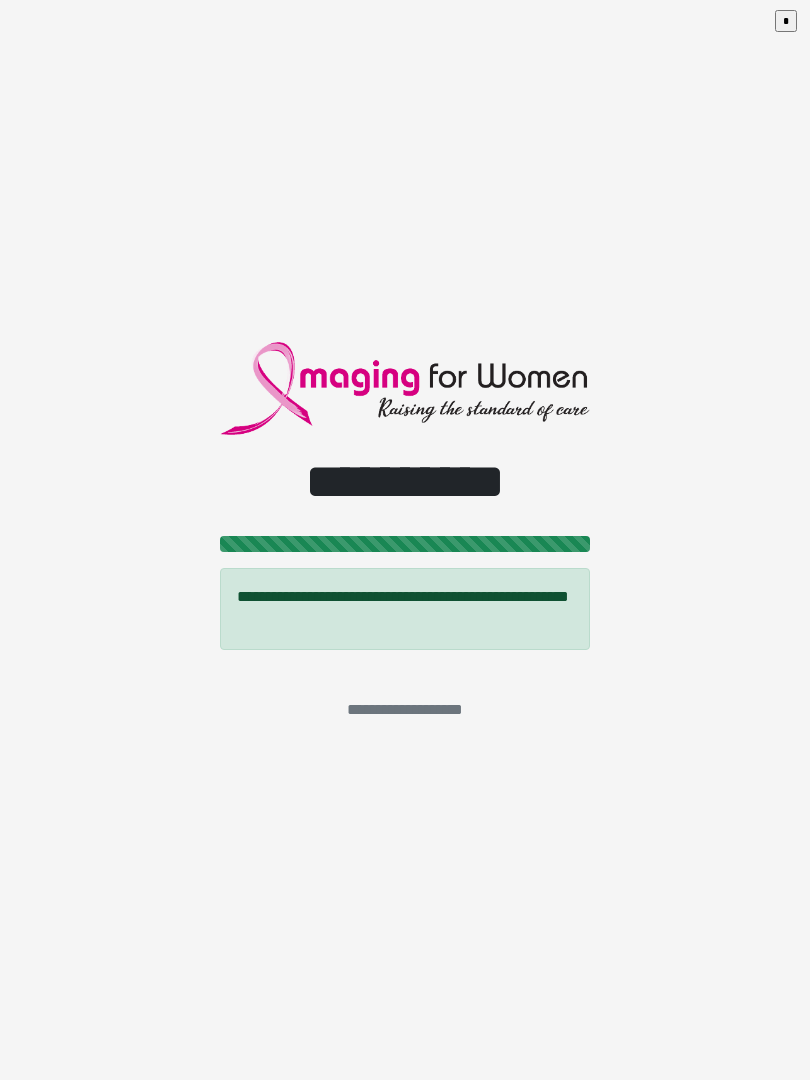 click on "*" at bounding box center (786, 21) 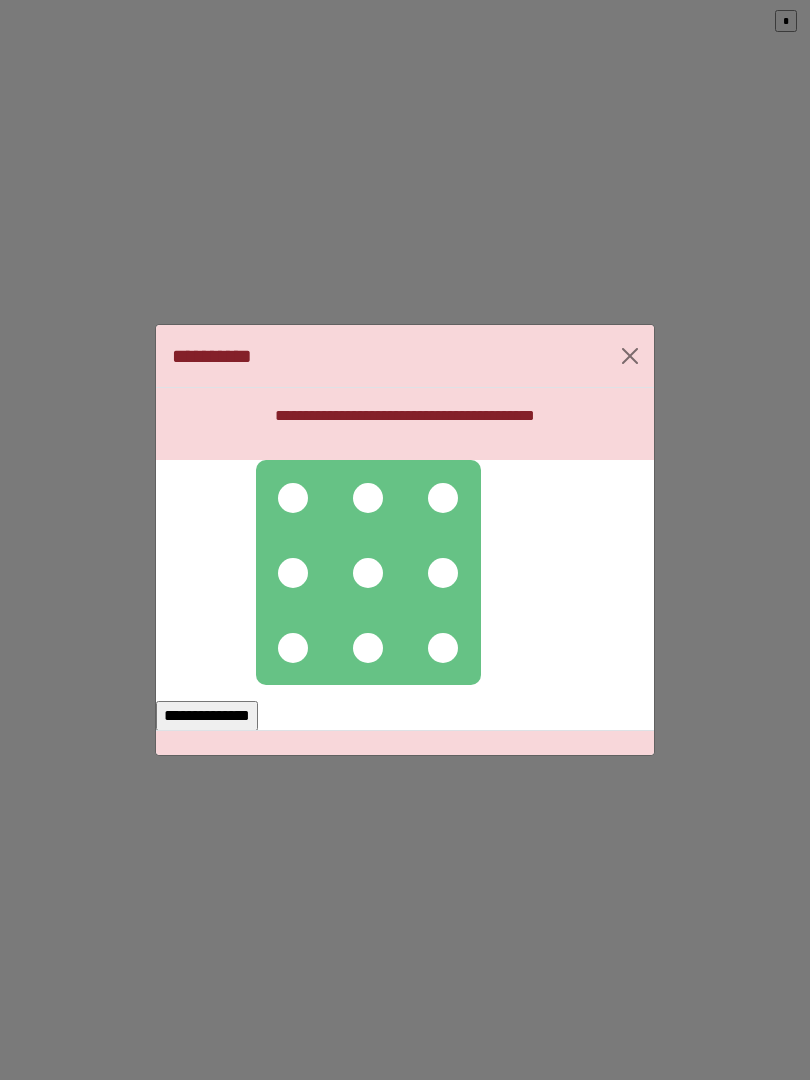 click at bounding box center (293, 498) 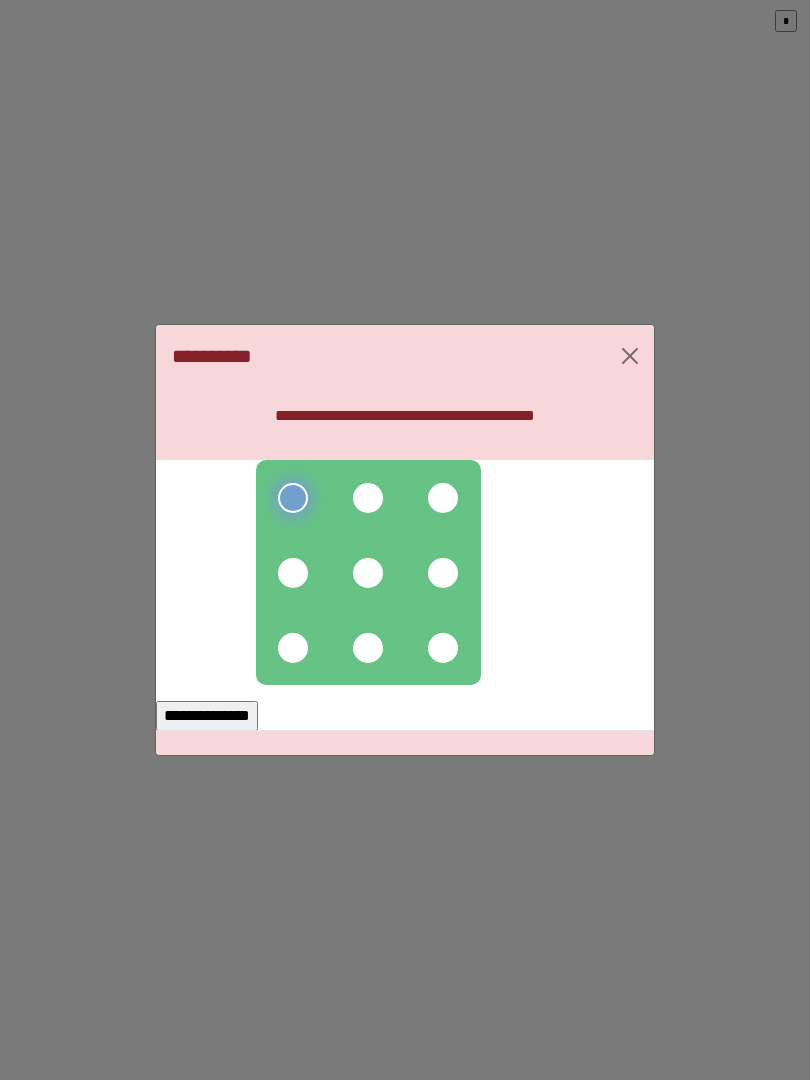 click at bounding box center [368, 498] 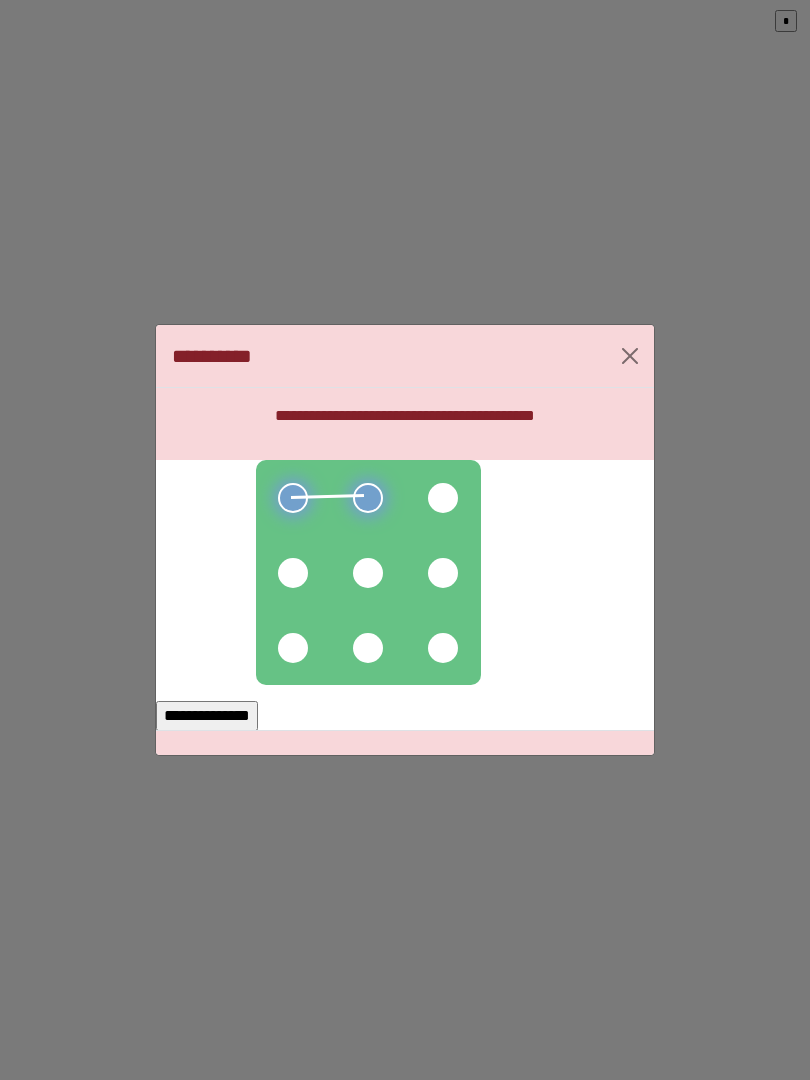 click at bounding box center (443, 498) 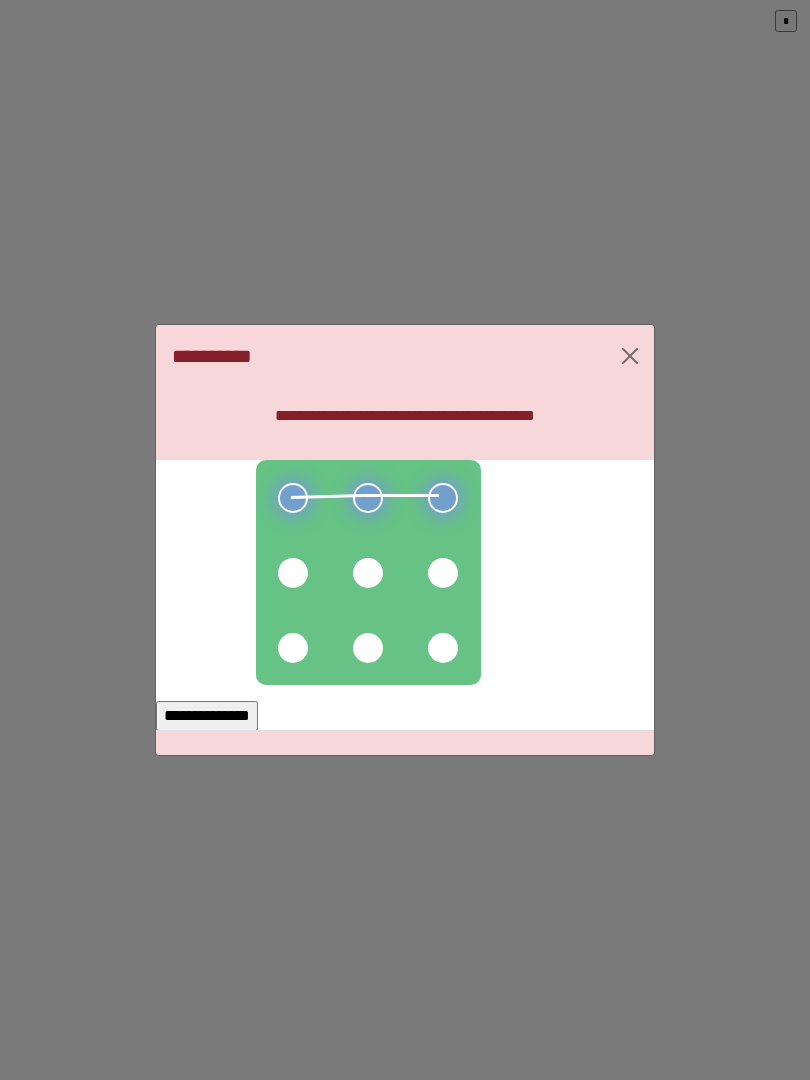 click at bounding box center (443, 573) 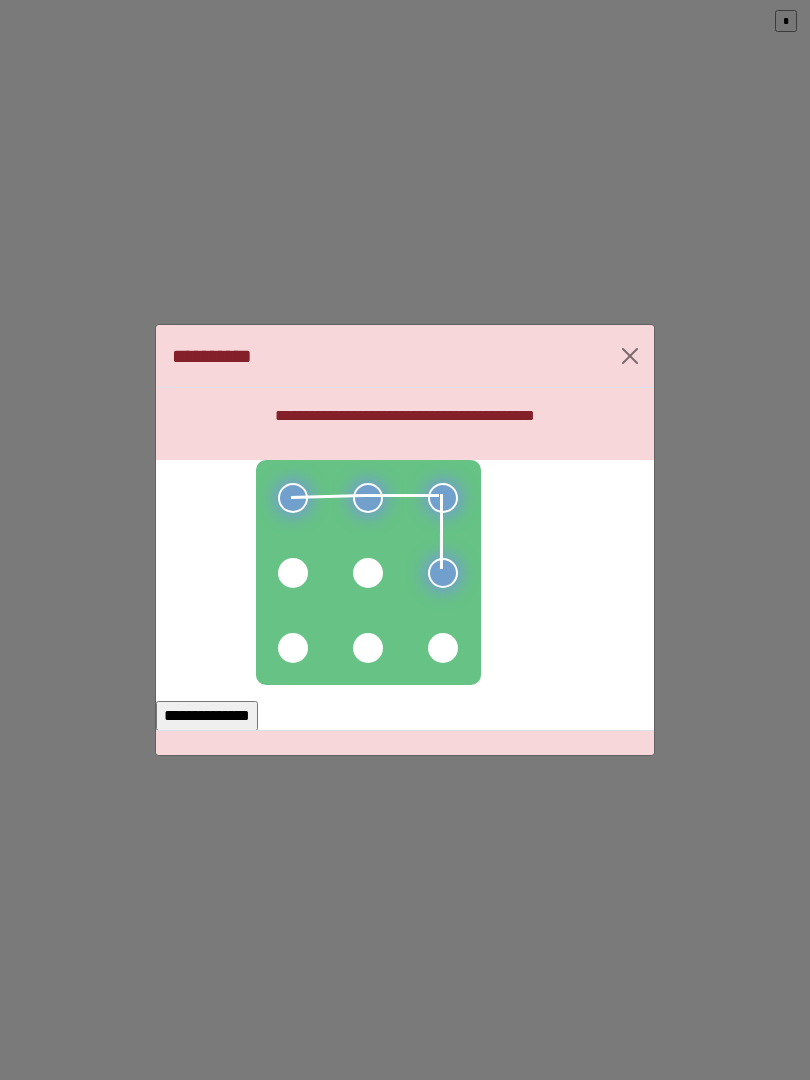 click at bounding box center [368, 573] 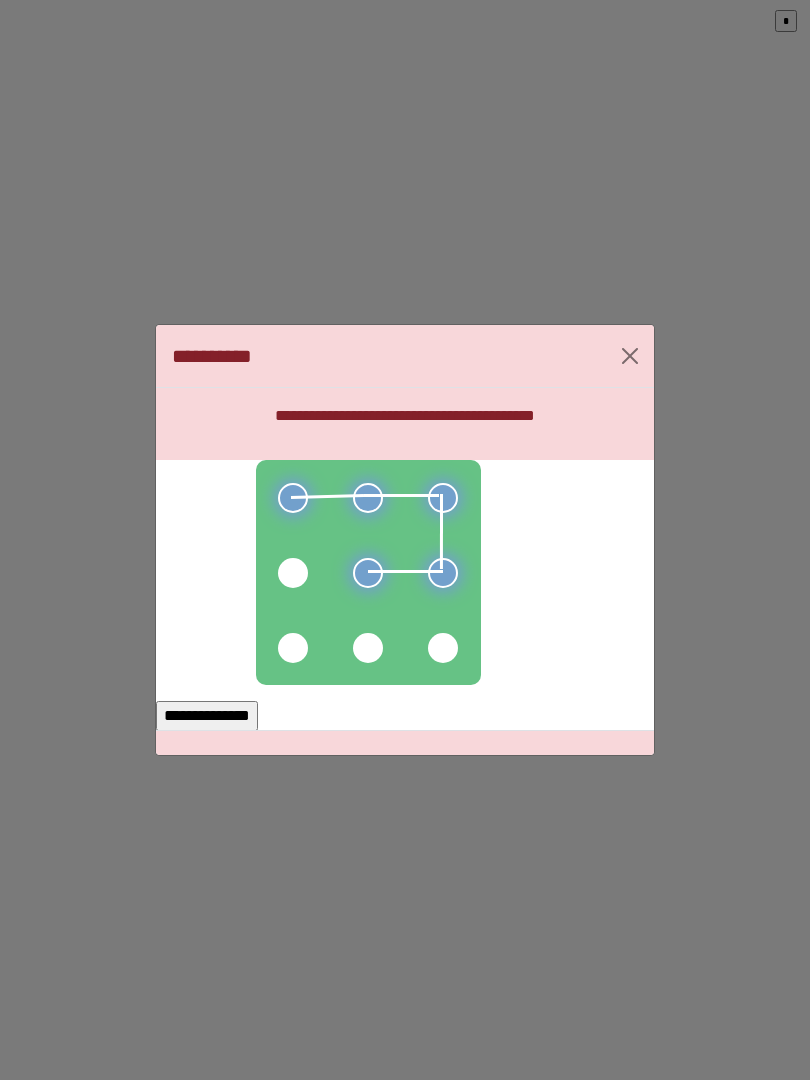 click at bounding box center (293, 573) 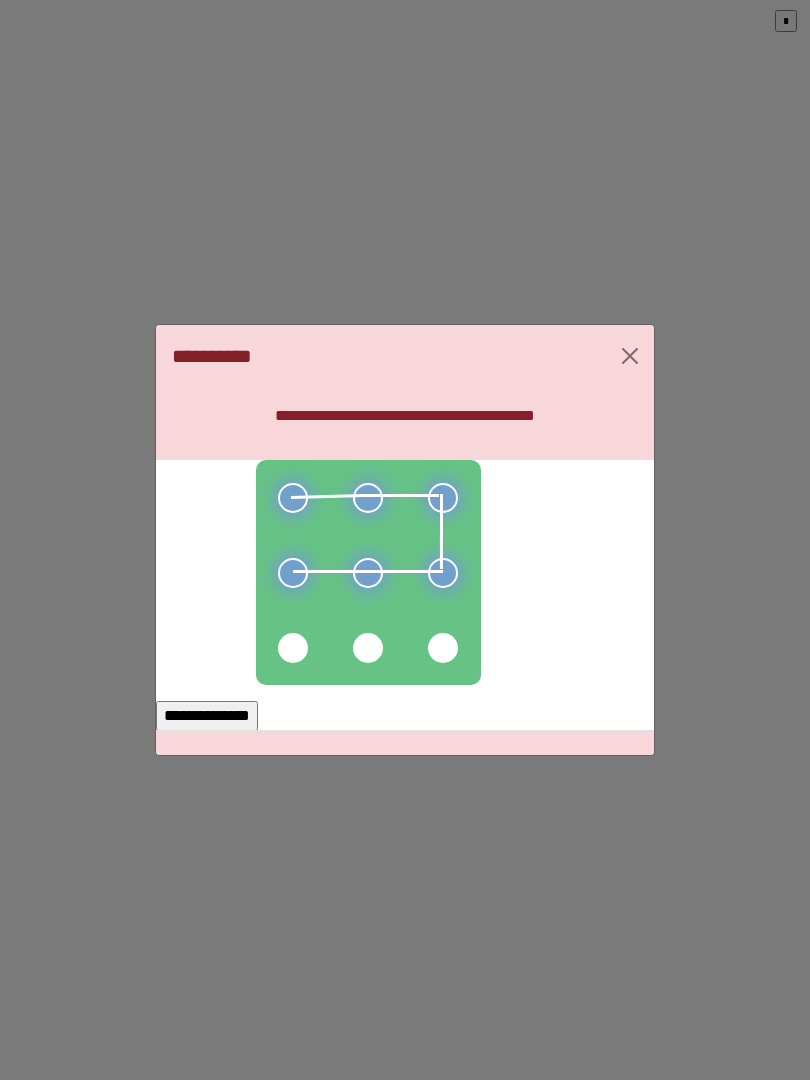 click on "**********" at bounding box center (207, 716) 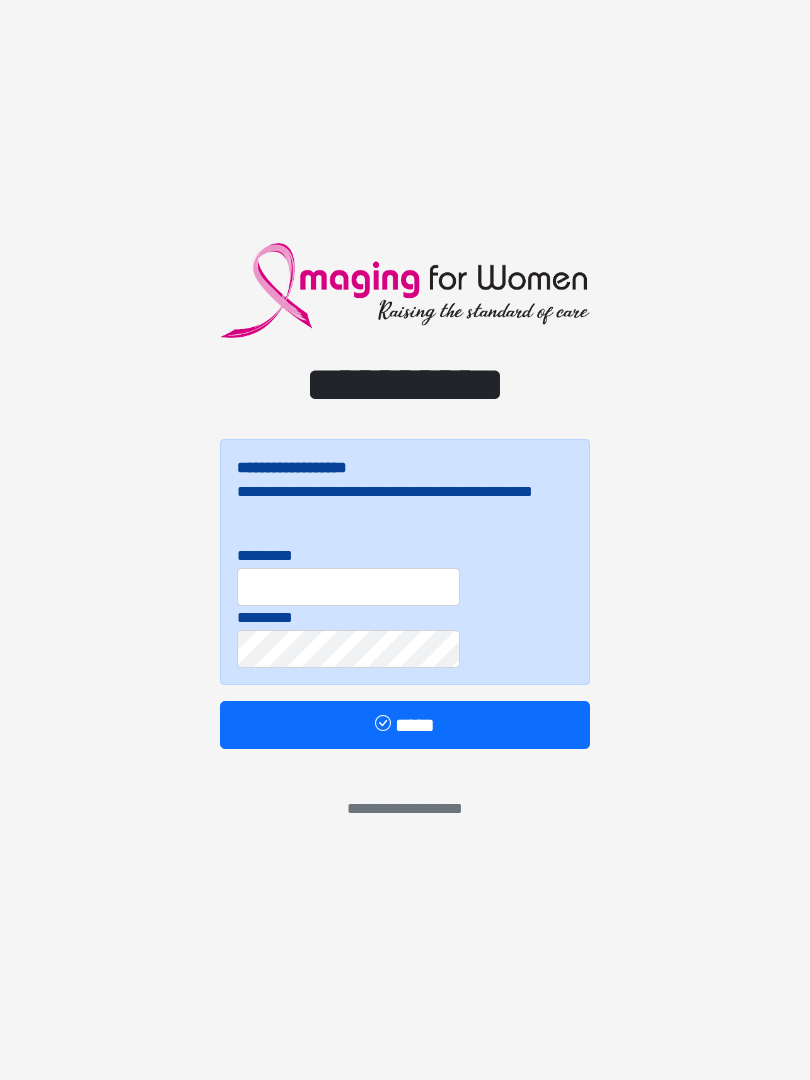 scroll, scrollTop: 0, scrollLeft: 0, axis: both 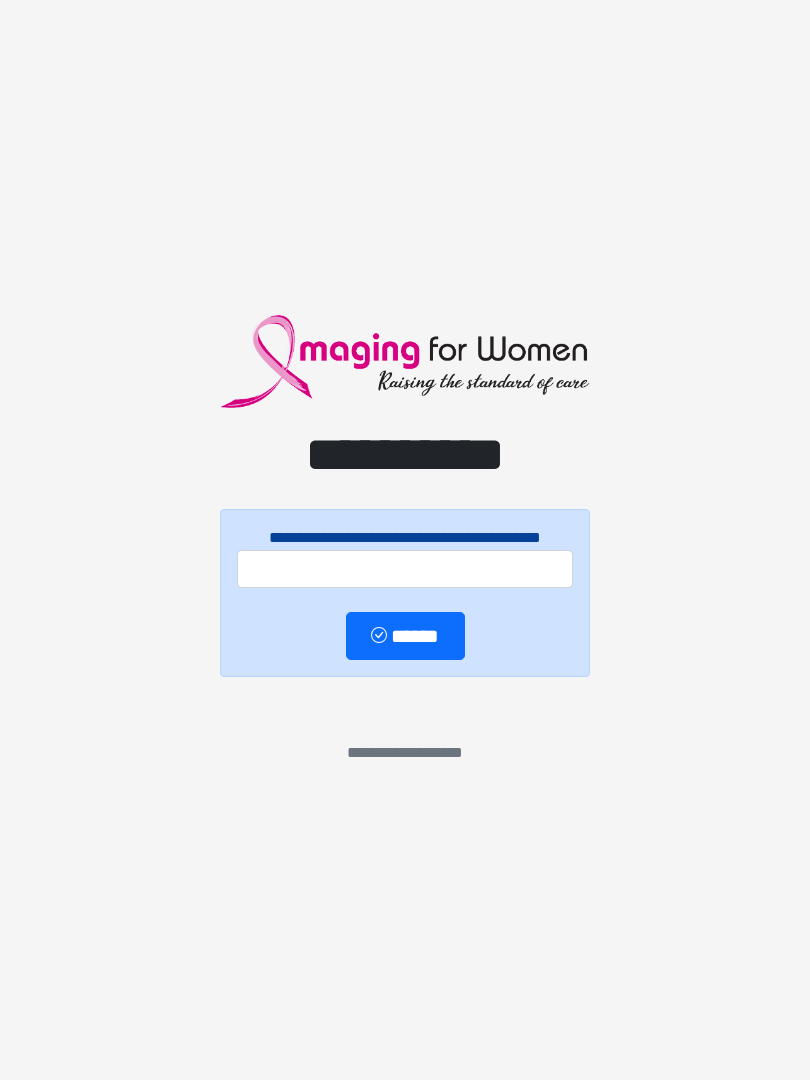 click on "**********" at bounding box center (405, 540) 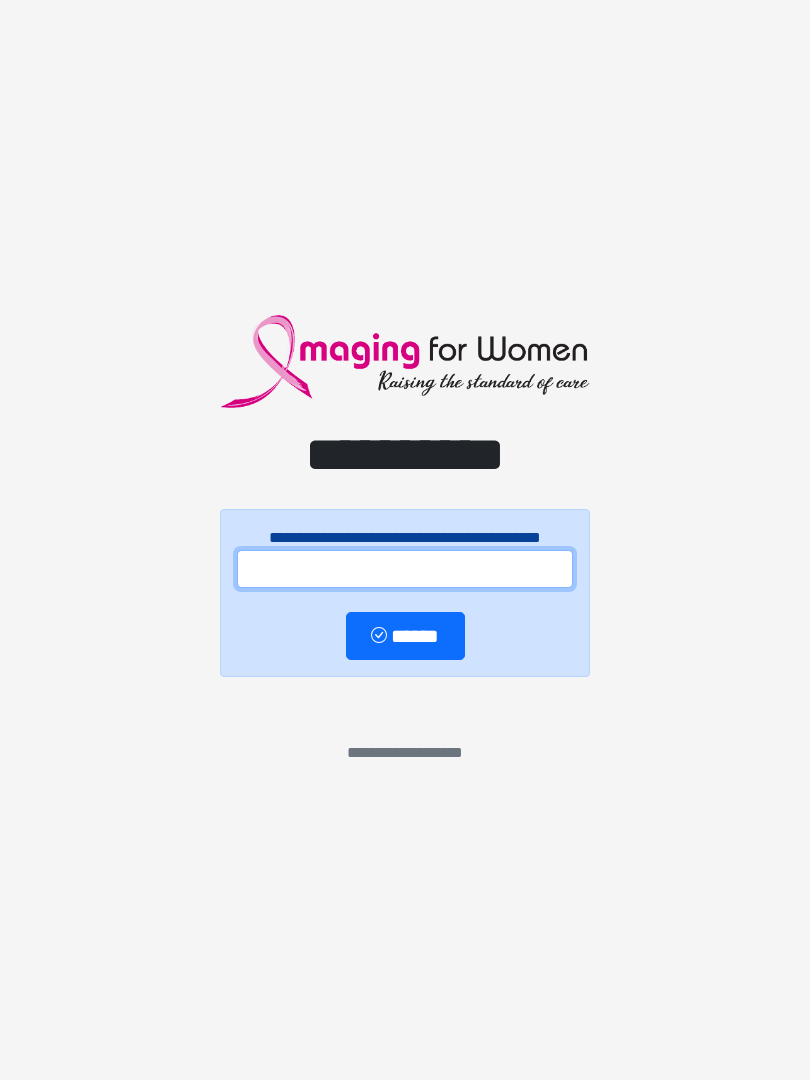 click at bounding box center [405, 569] 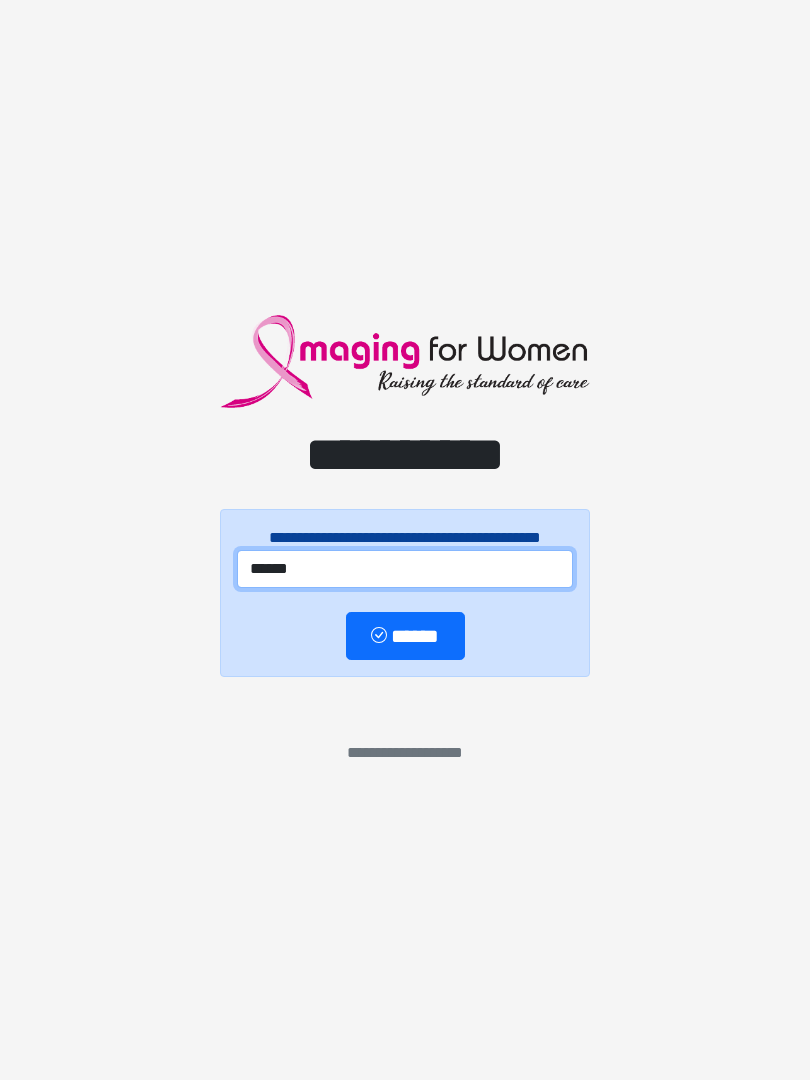 type on "******" 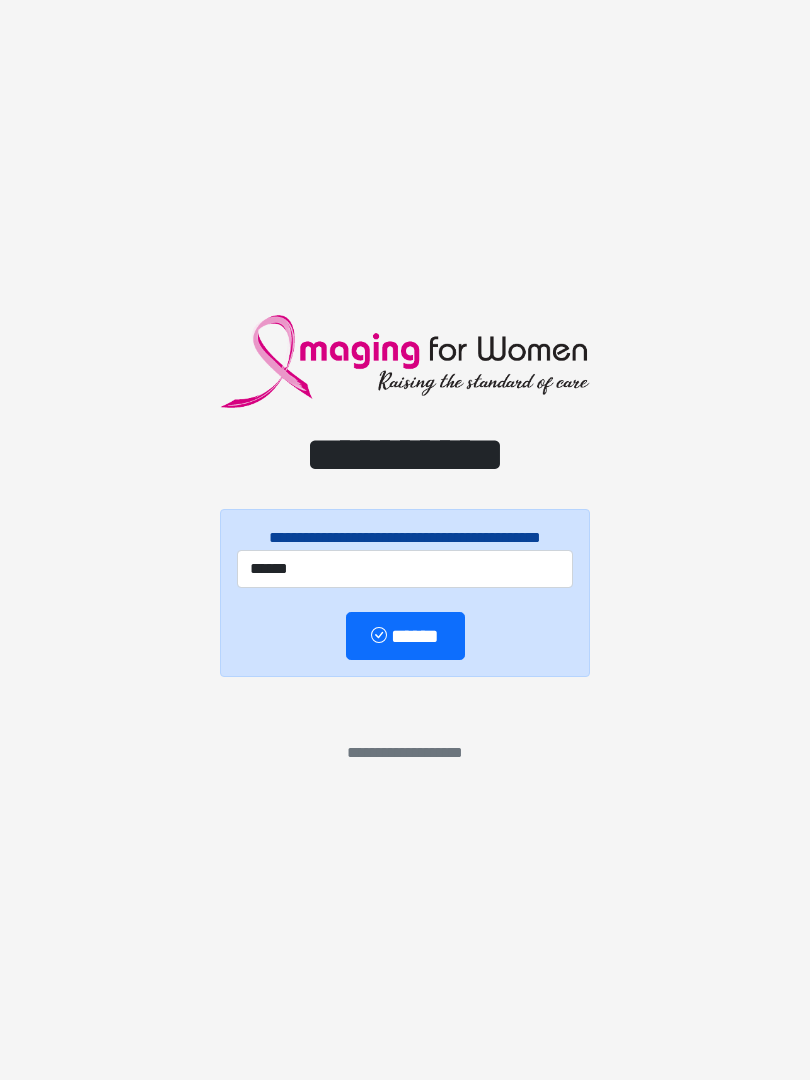 click on "******" at bounding box center (405, 636) 